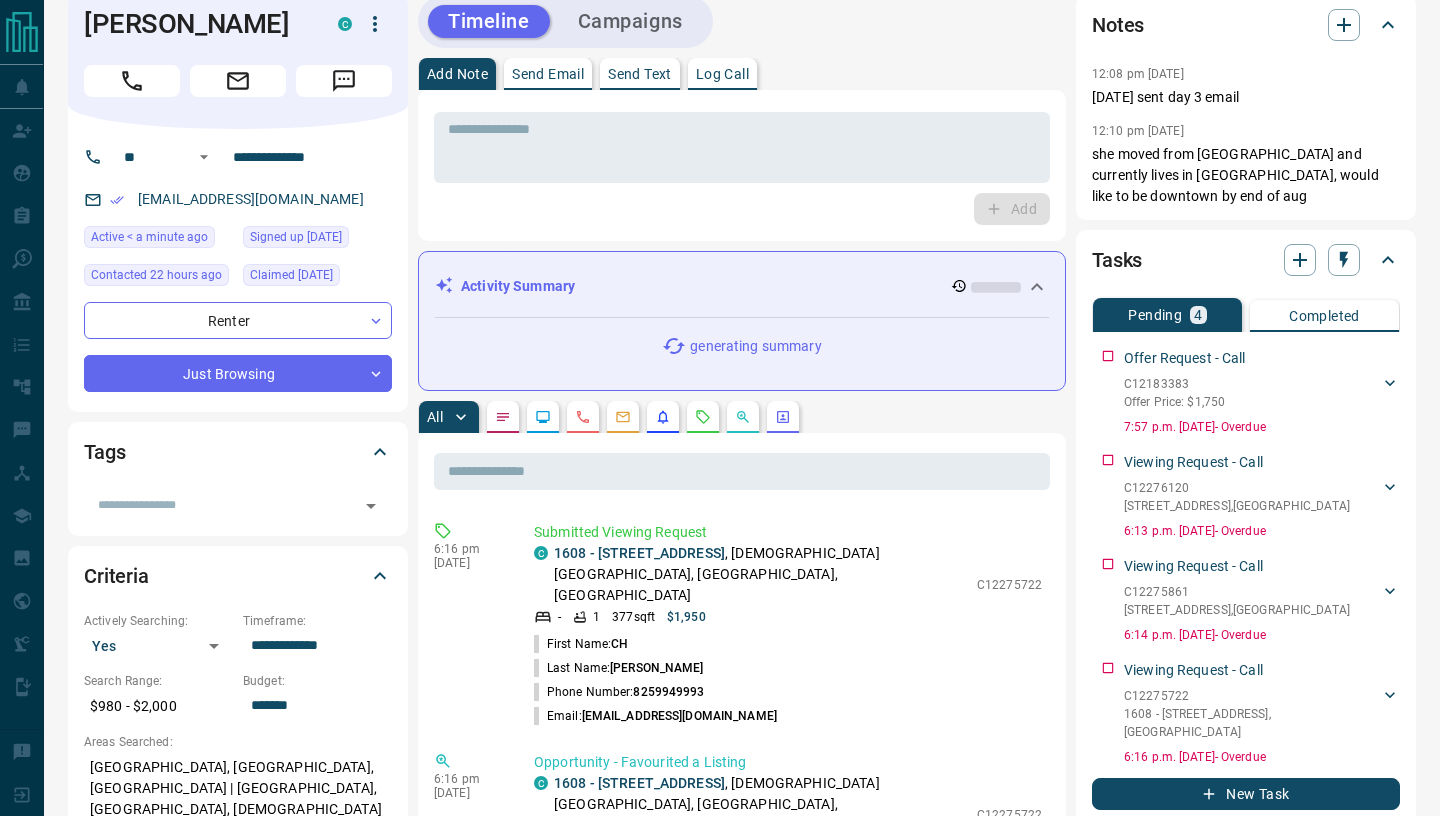 scroll, scrollTop: 0, scrollLeft: 0, axis: both 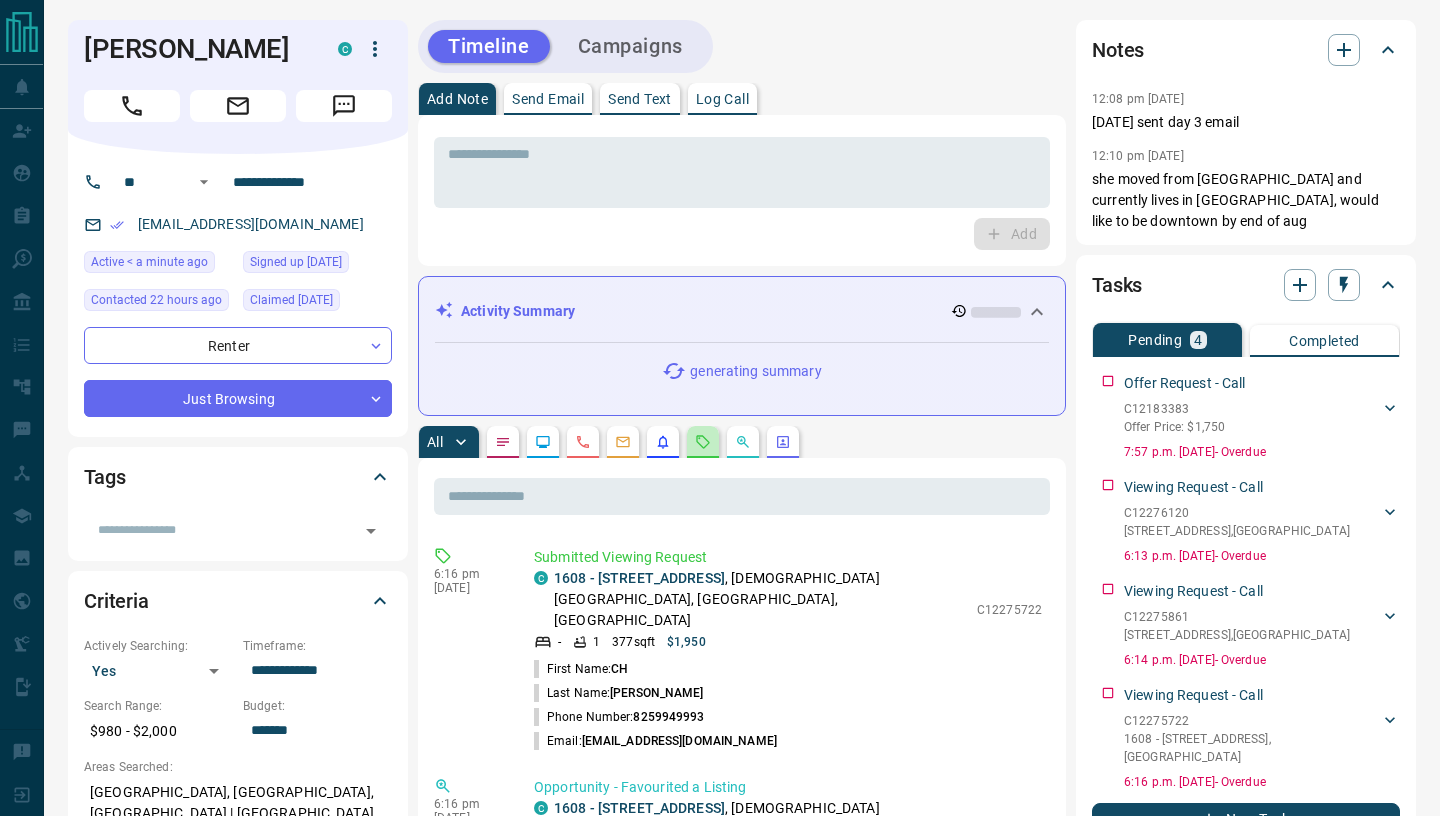 click 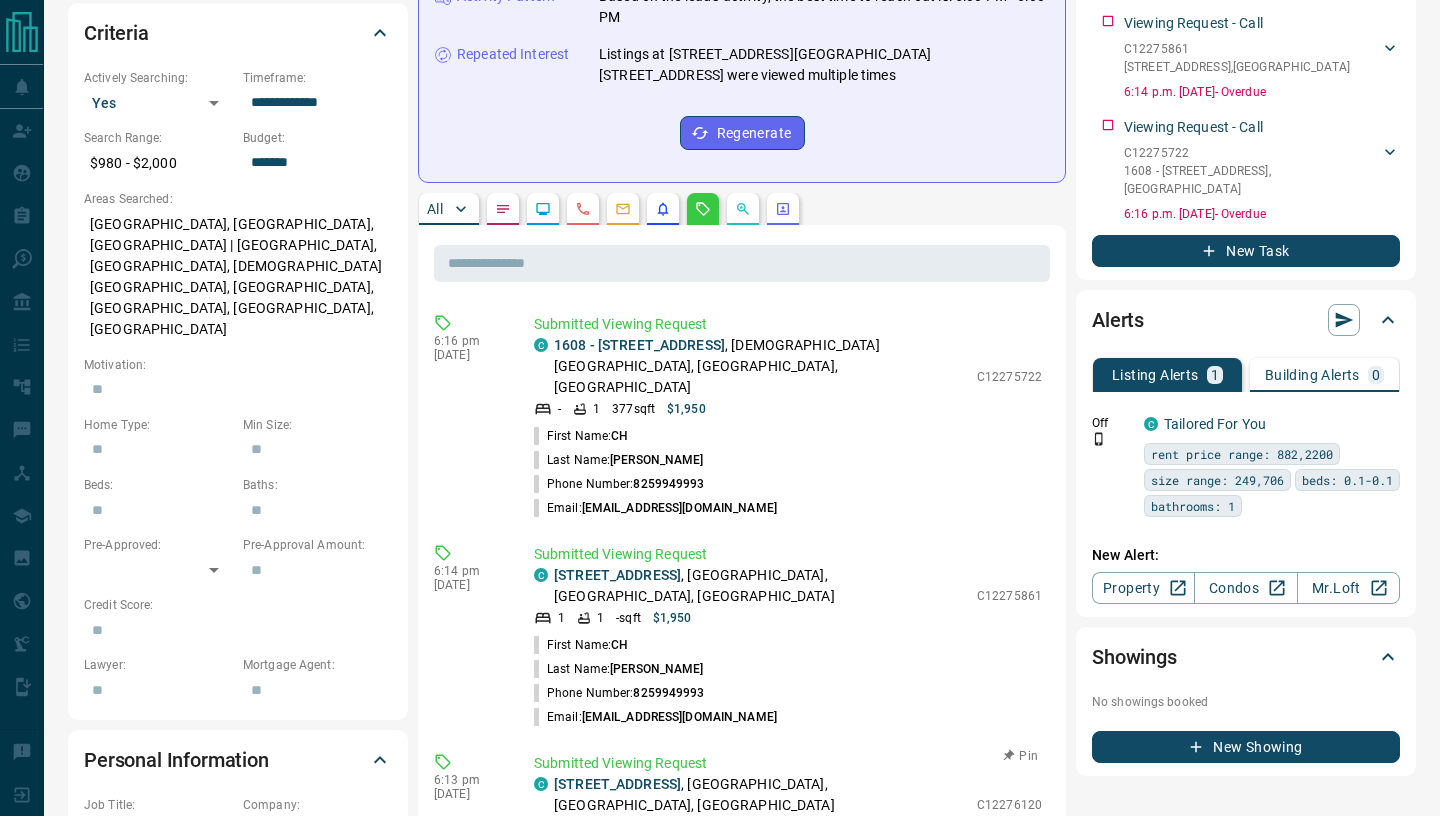 scroll, scrollTop: 558, scrollLeft: 0, axis: vertical 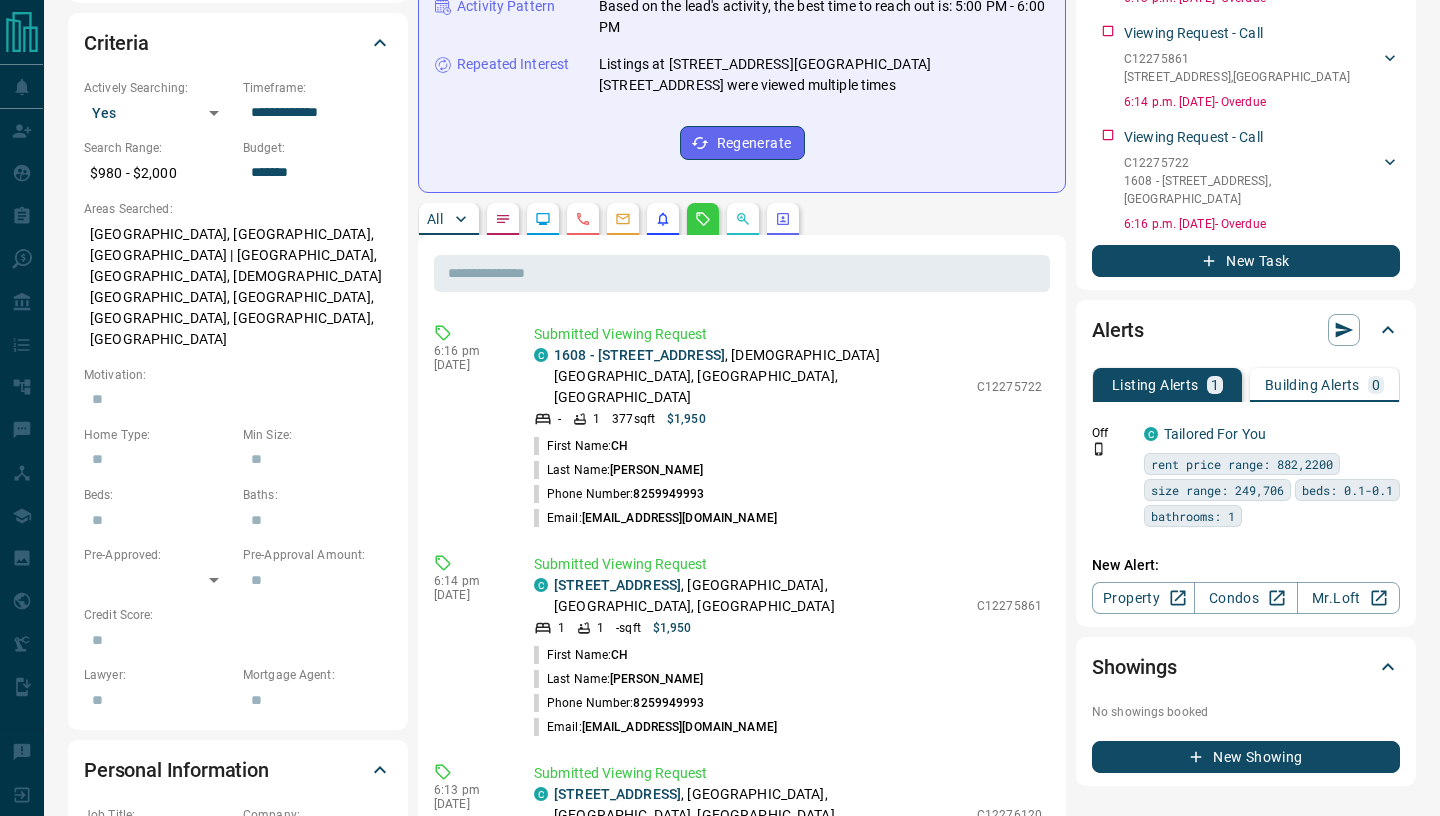 click 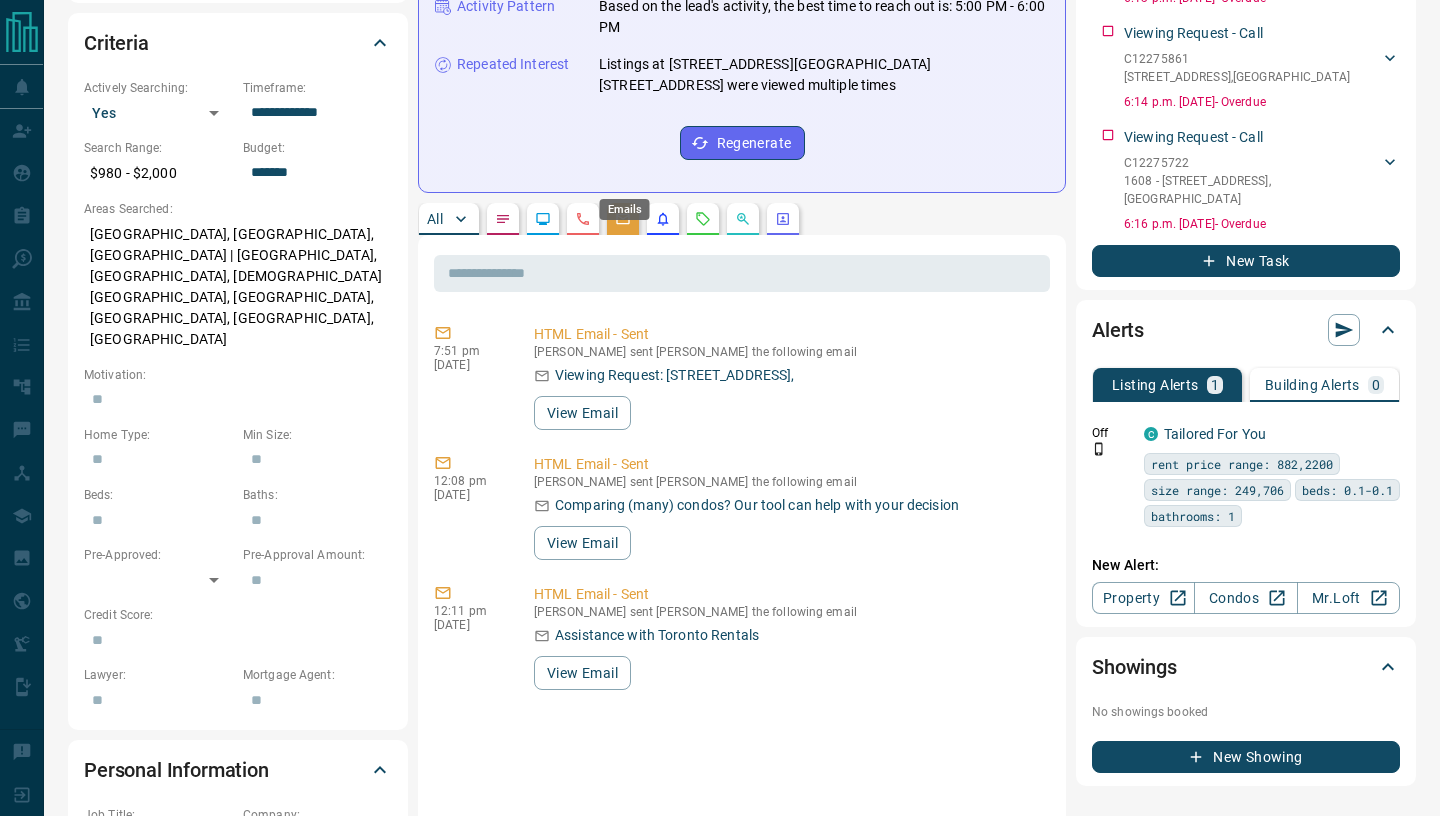 scroll, scrollTop: 591, scrollLeft: 0, axis: vertical 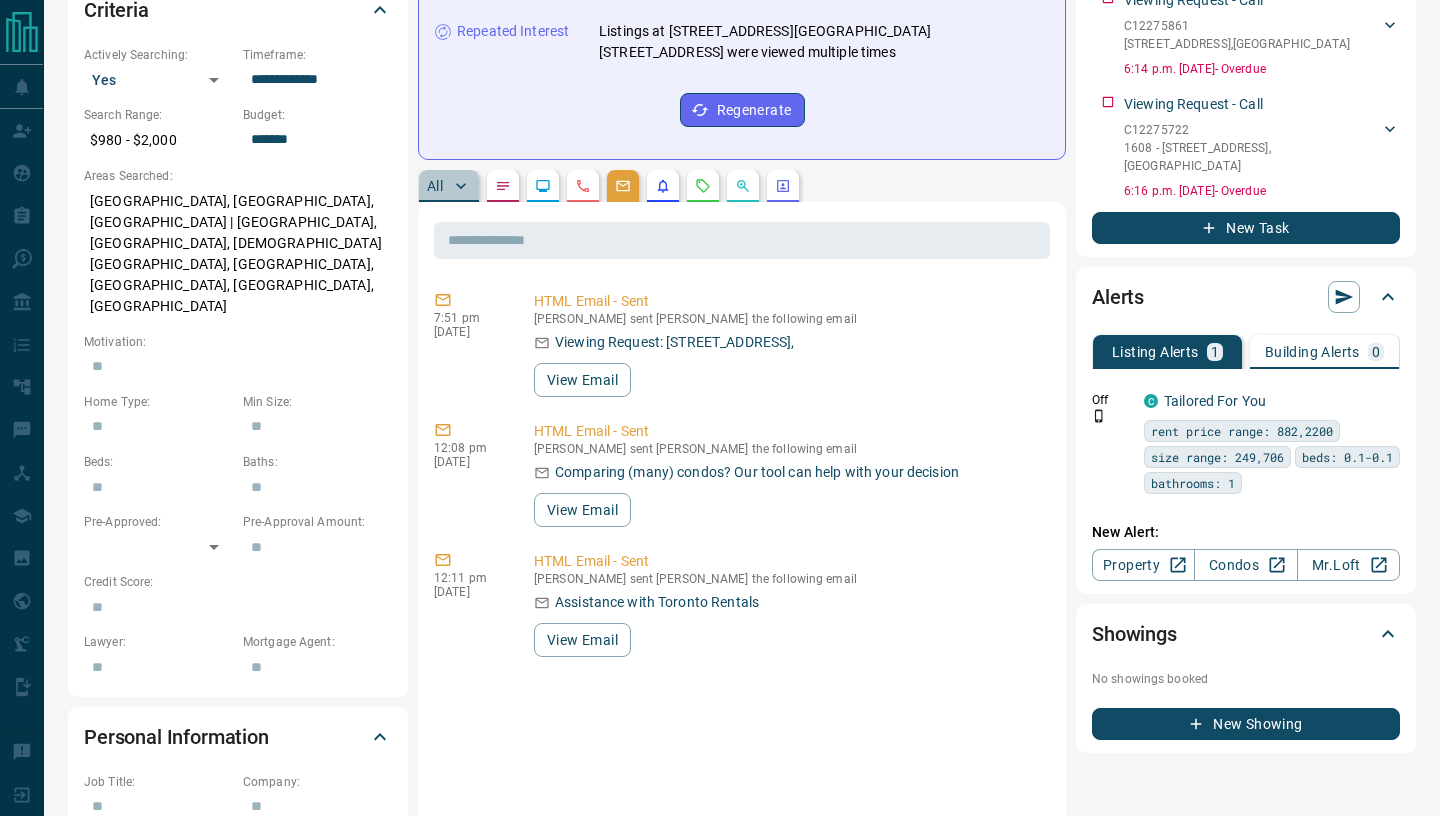 click on "All" at bounding box center [435, 186] 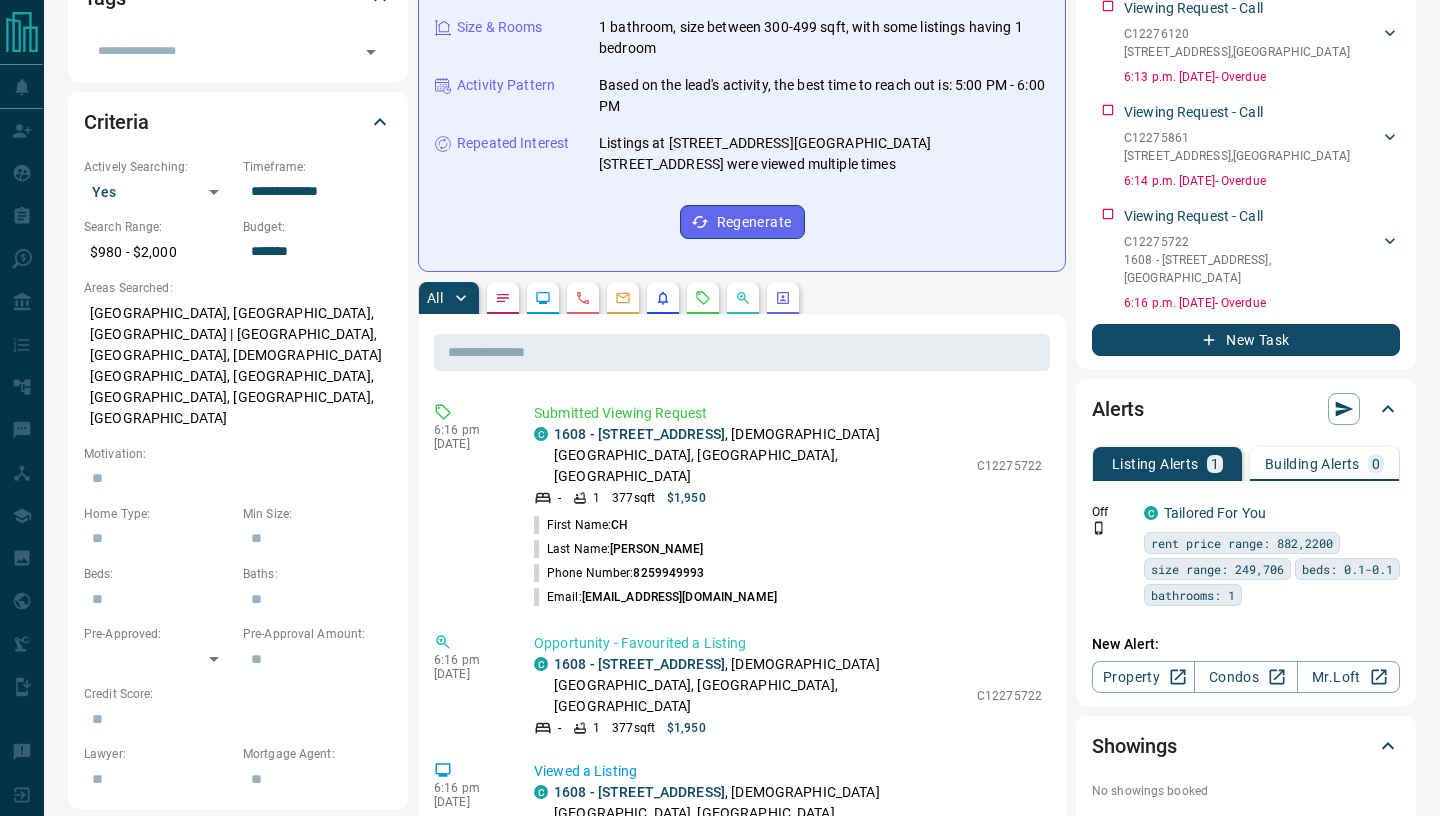 scroll, scrollTop: 495, scrollLeft: 0, axis: vertical 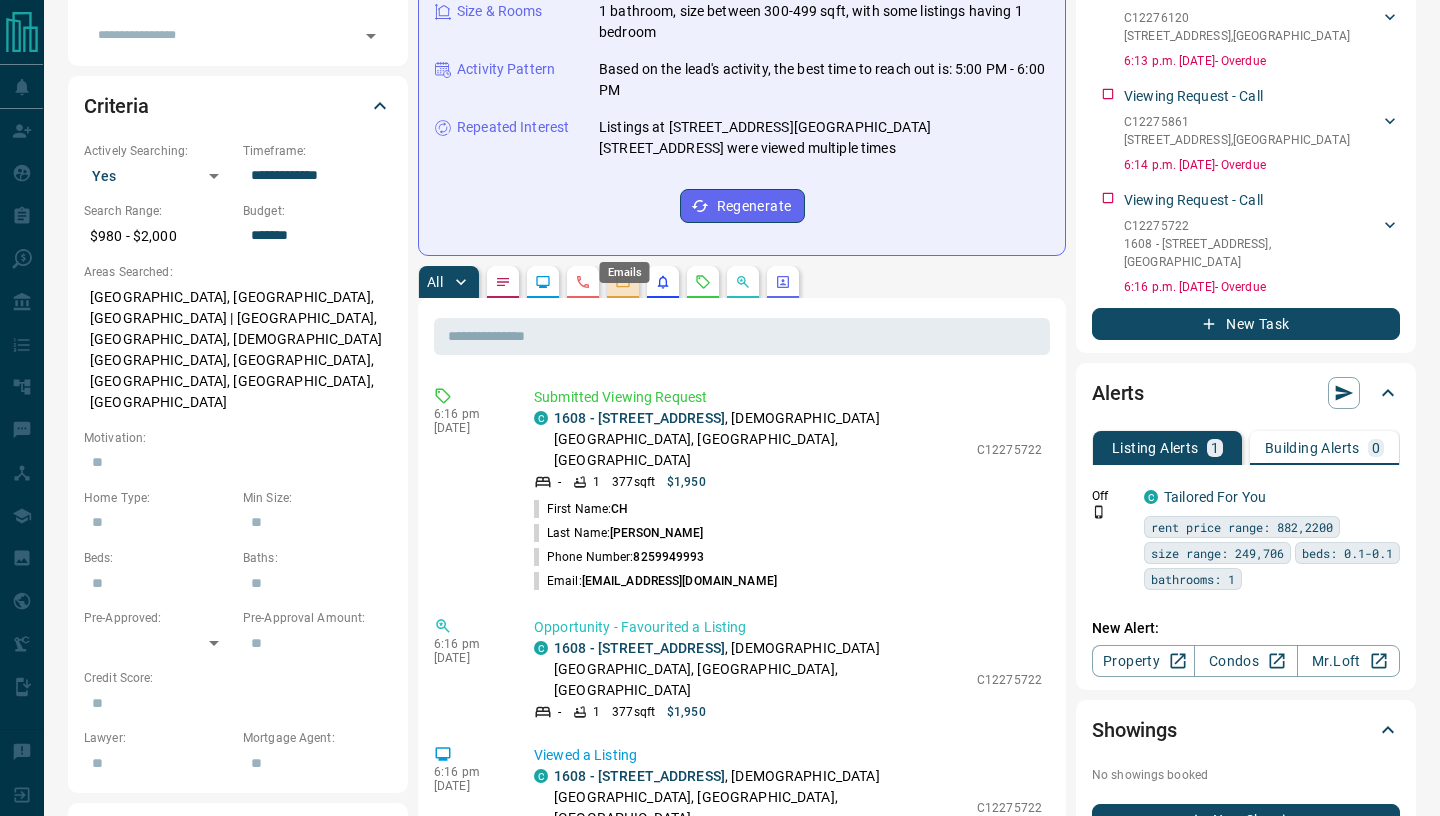 click 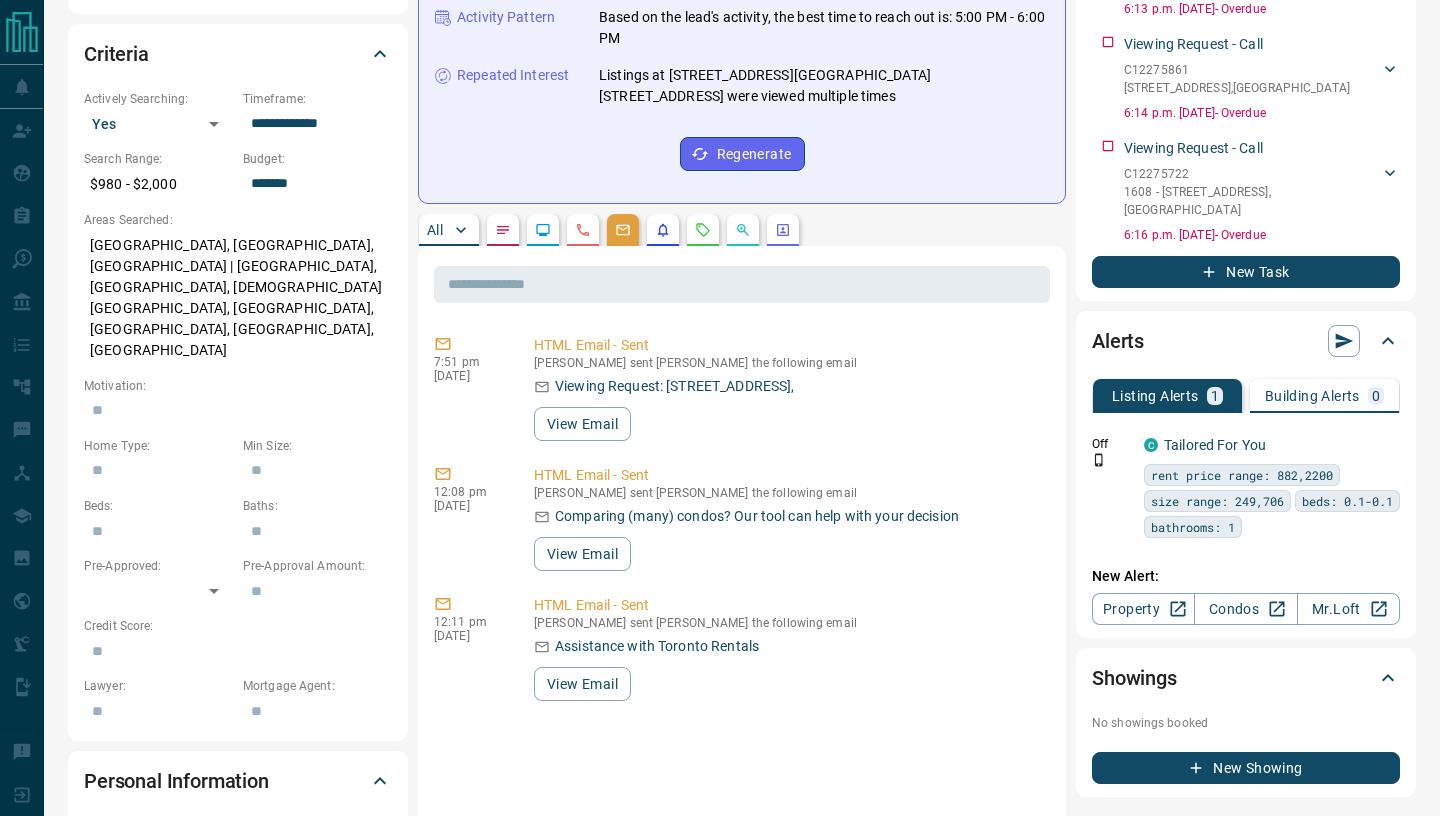 scroll, scrollTop: 546, scrollLeft: 0, axis: vertical 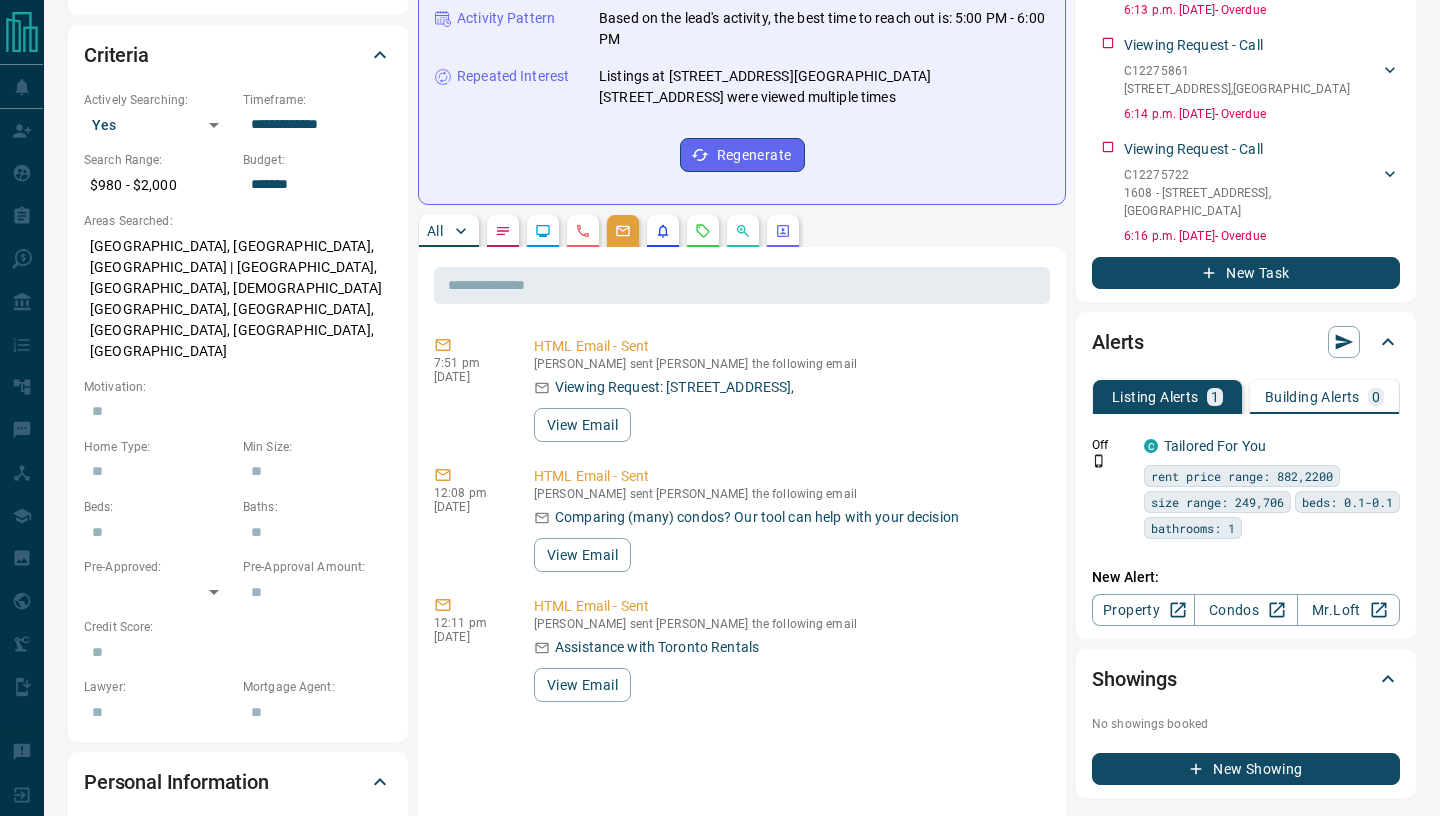 click 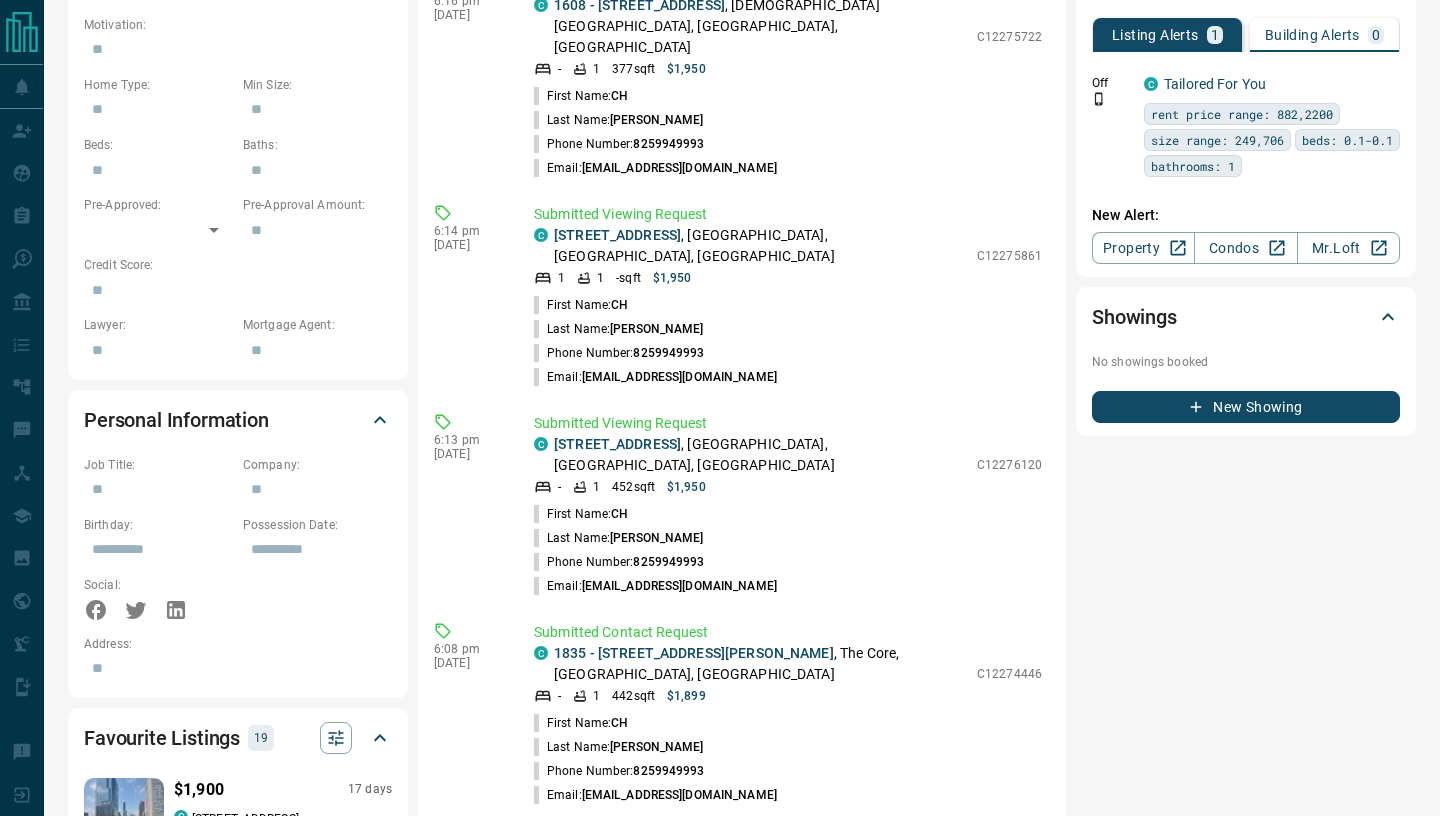 scroll, scrollTop: 0, scrollLeft: 0, axis: both 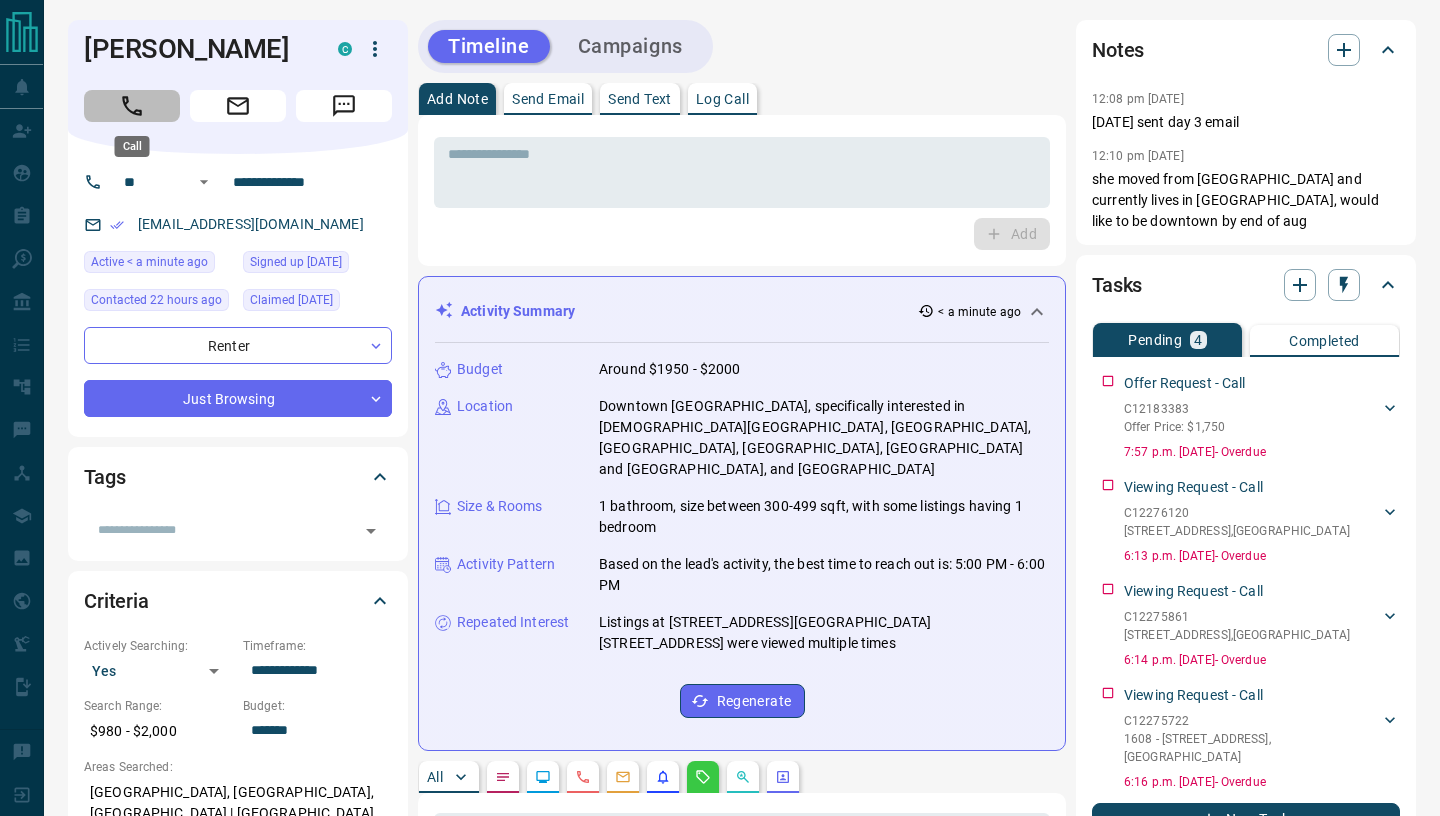 click at bounding box center [132, 106] 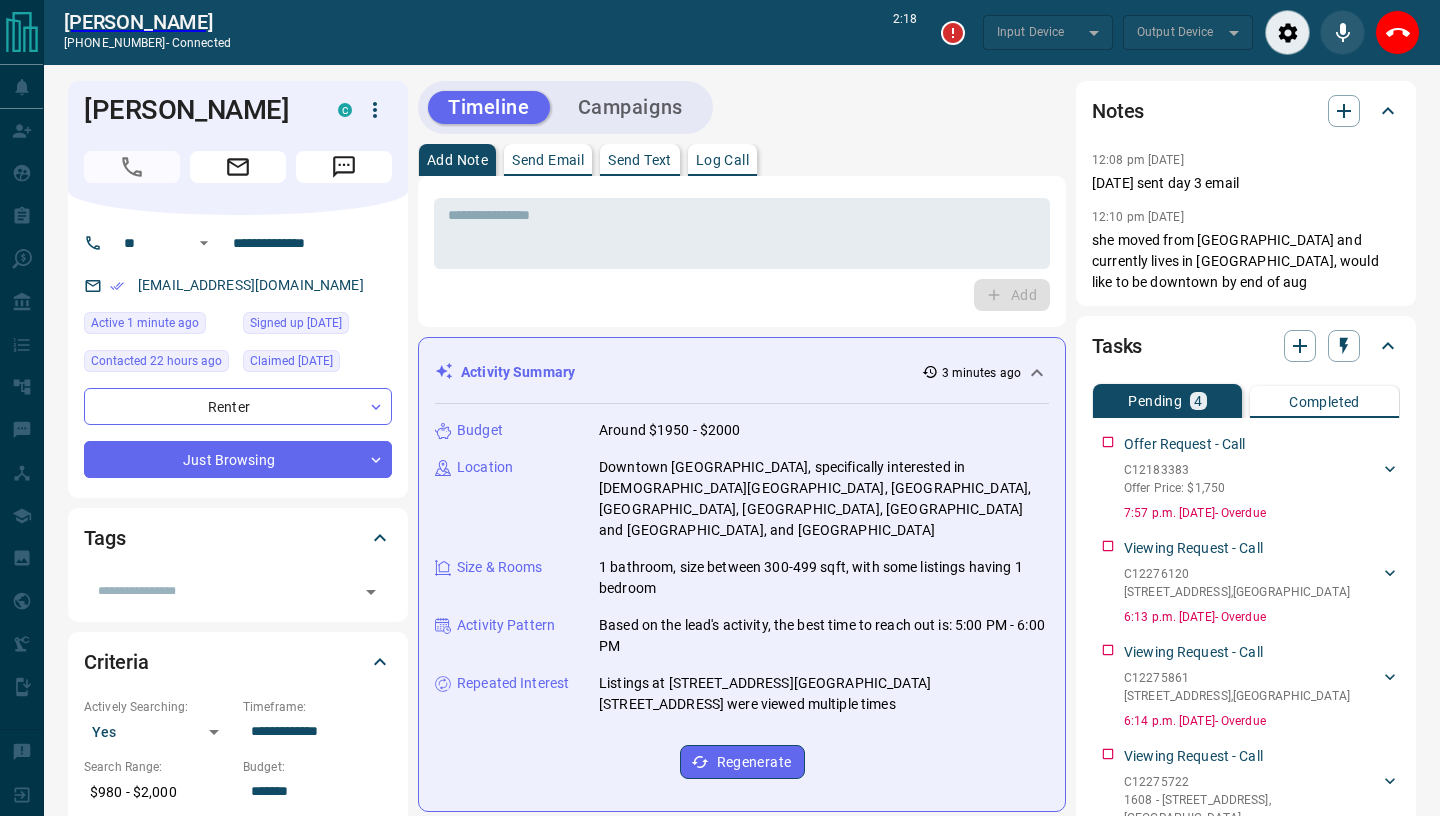 scroll, scrollTop: 0, scrollLeft: 0, axis: both 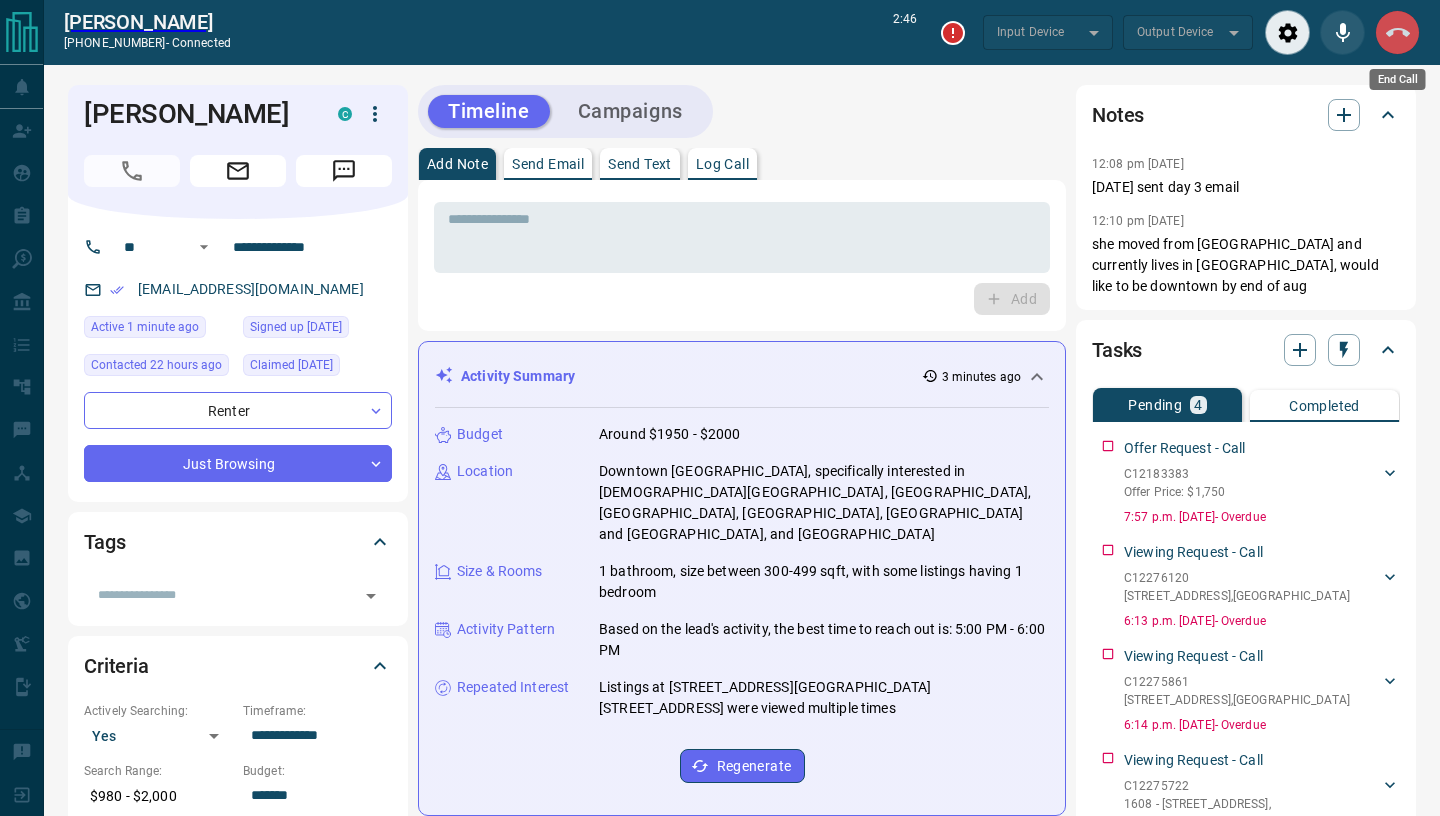 click 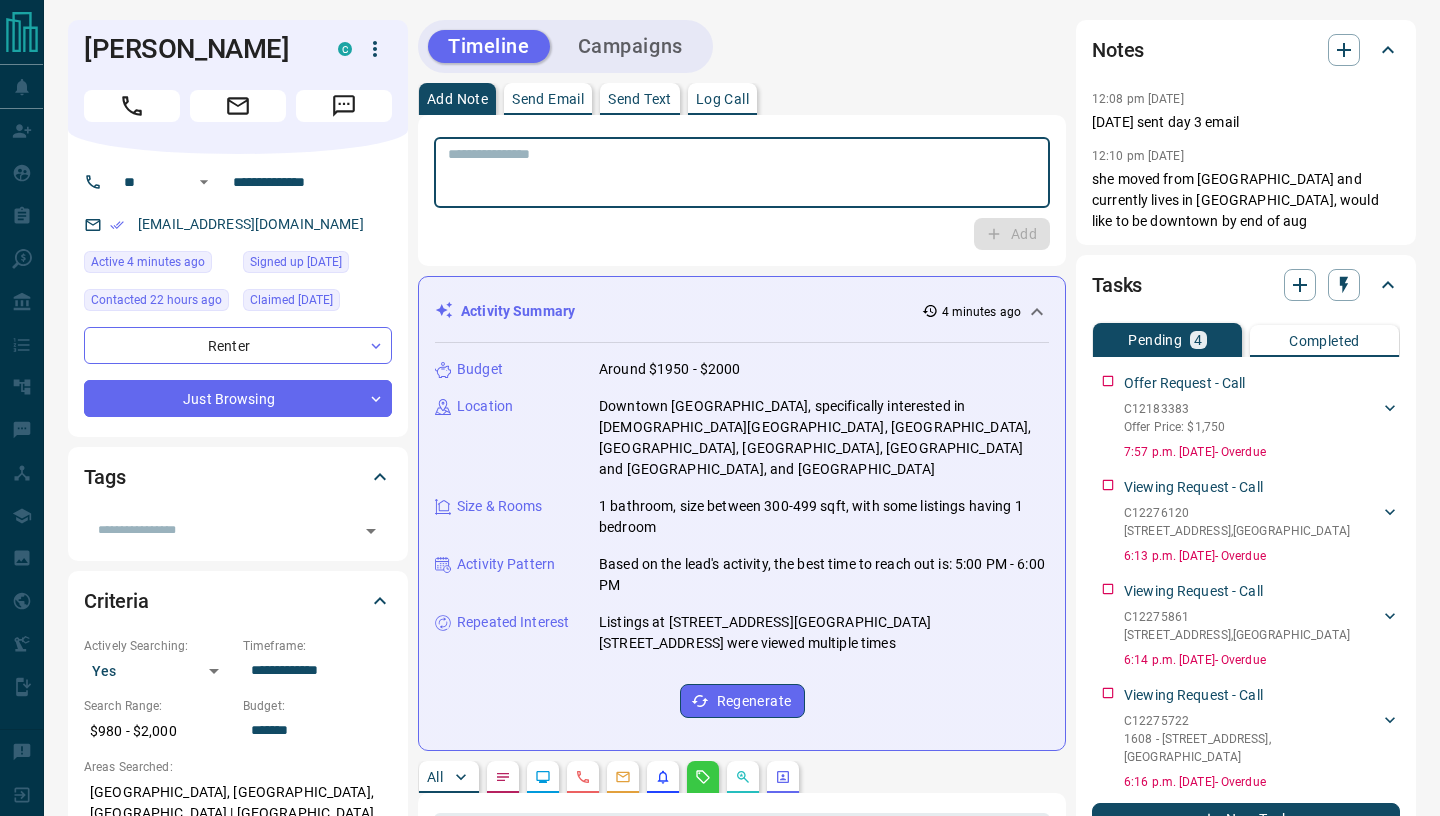 click at bounding box center [742, 173] 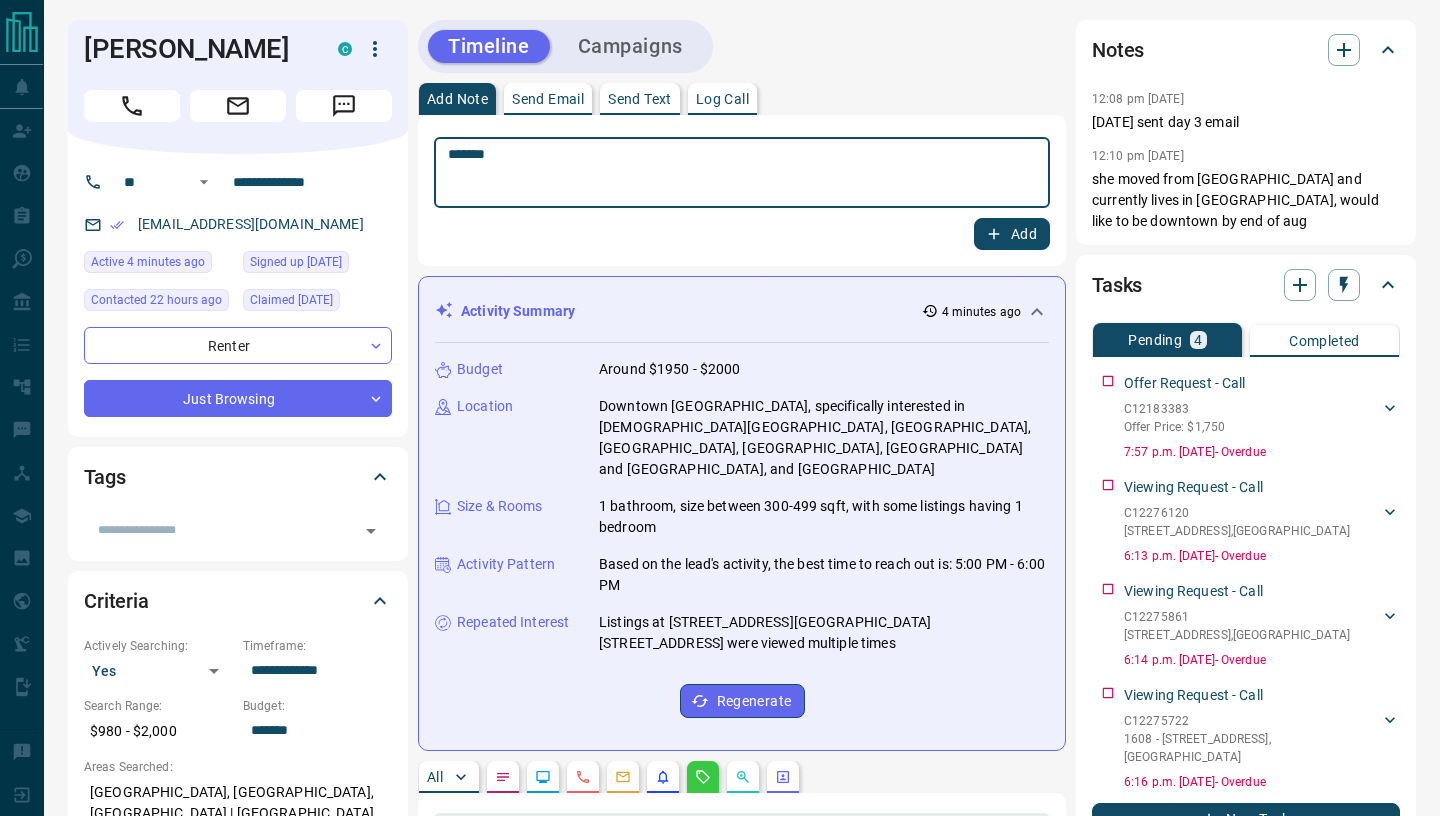 click on "******" at bounding box center [742, 173] 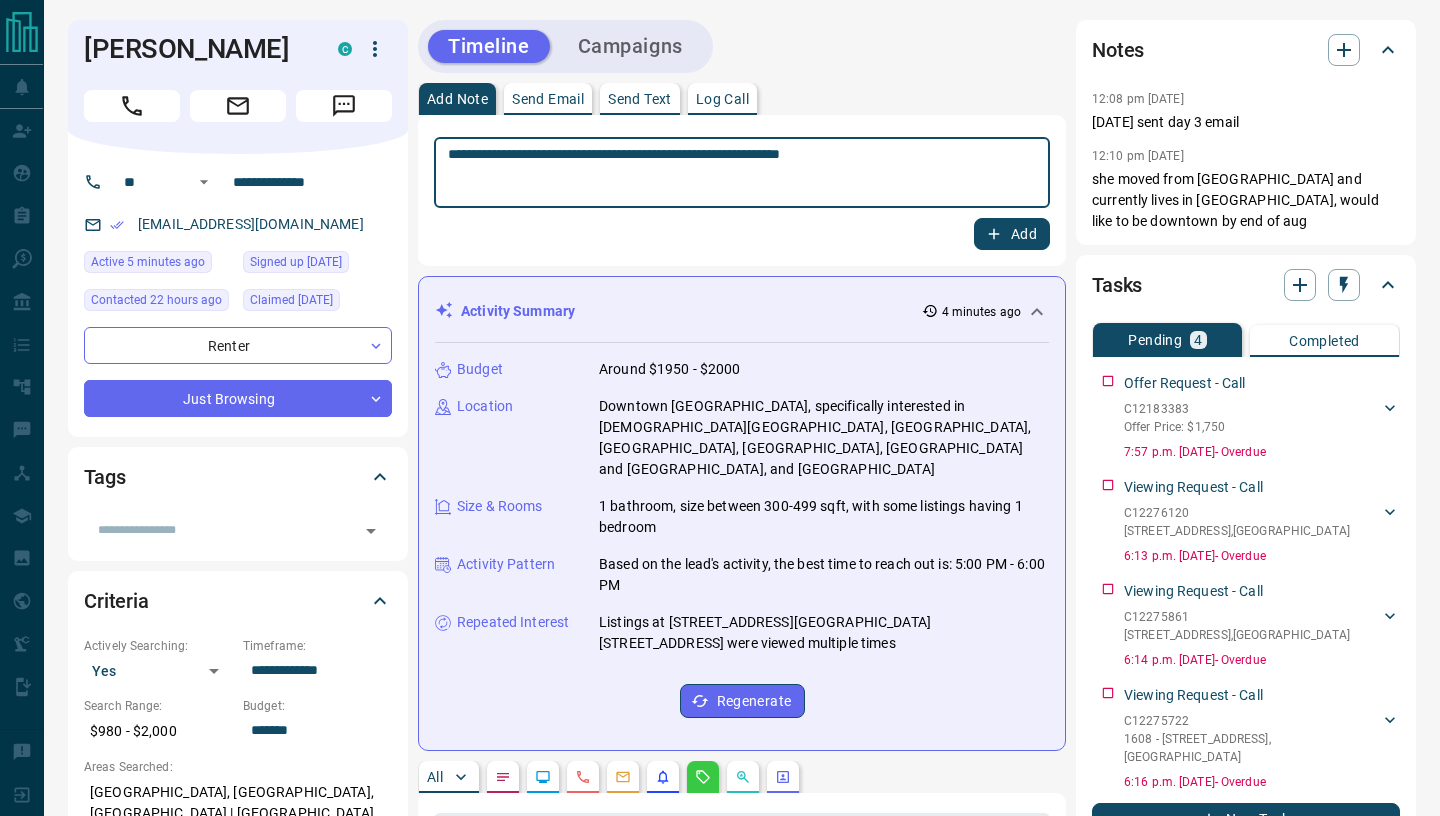 drag, startPoint x: 804, startPoint y: 153, endPoint x: 875, endPoint y: 153, distance: 71 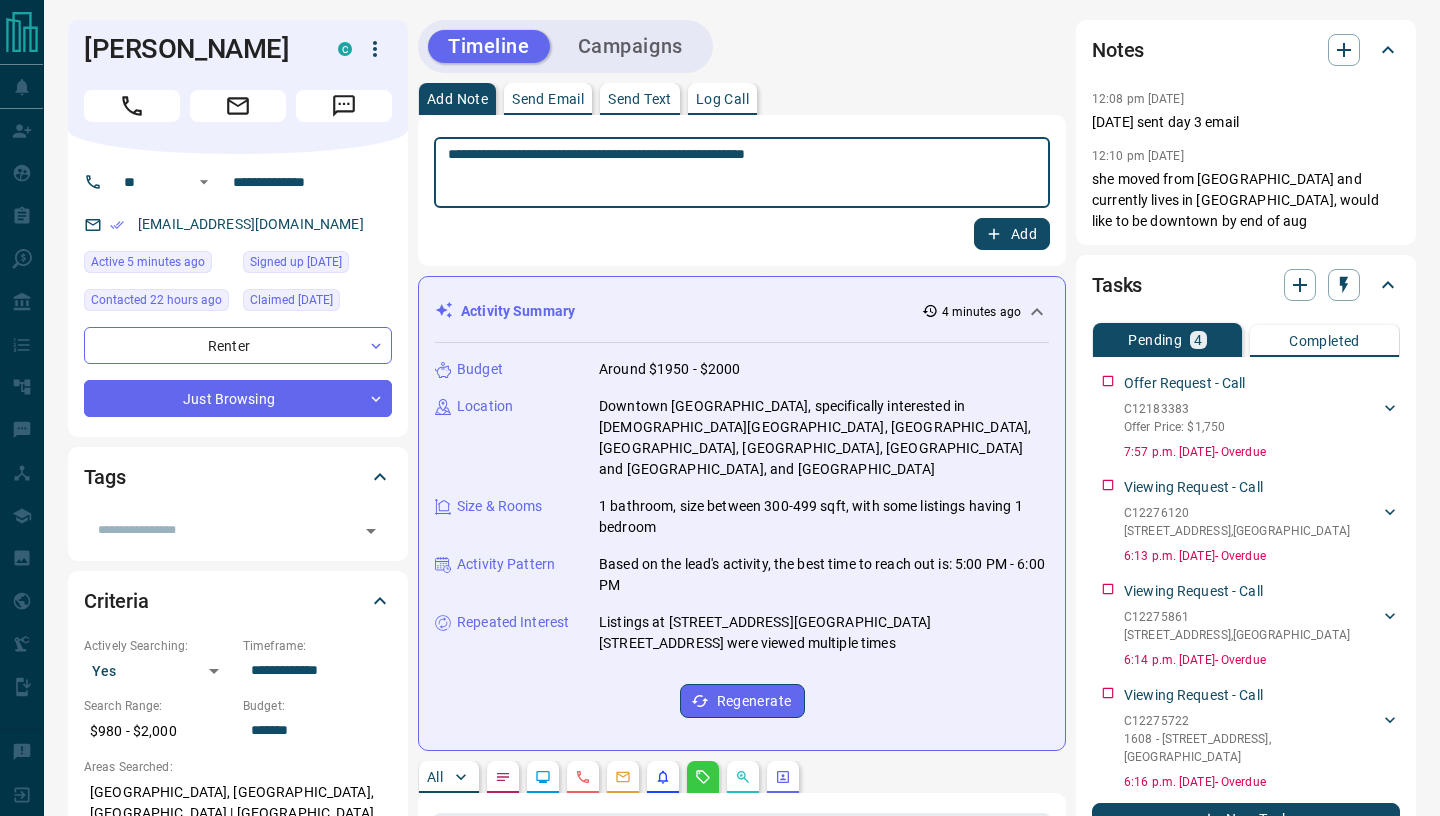paste on "**********" 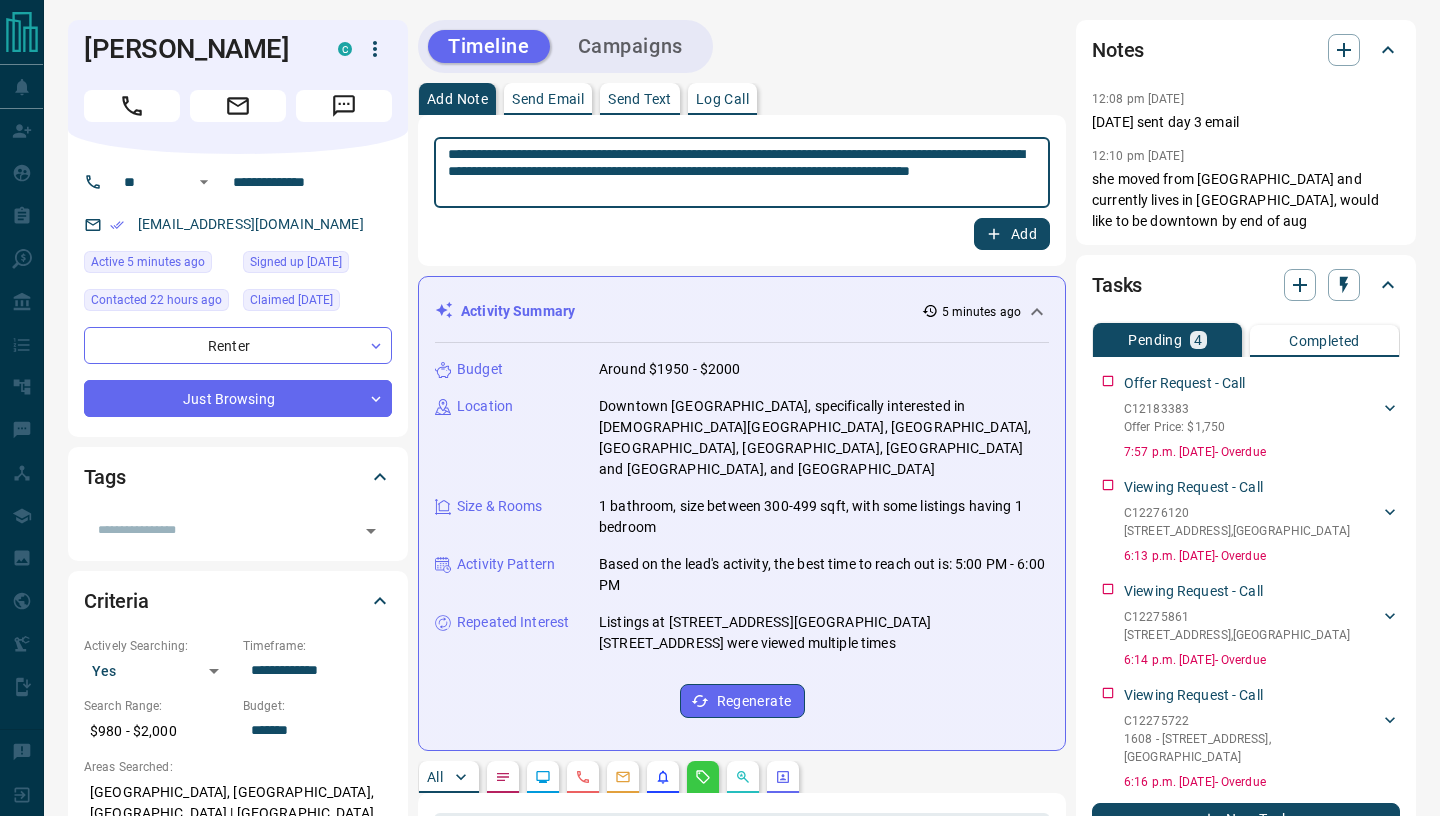 type on "**********" 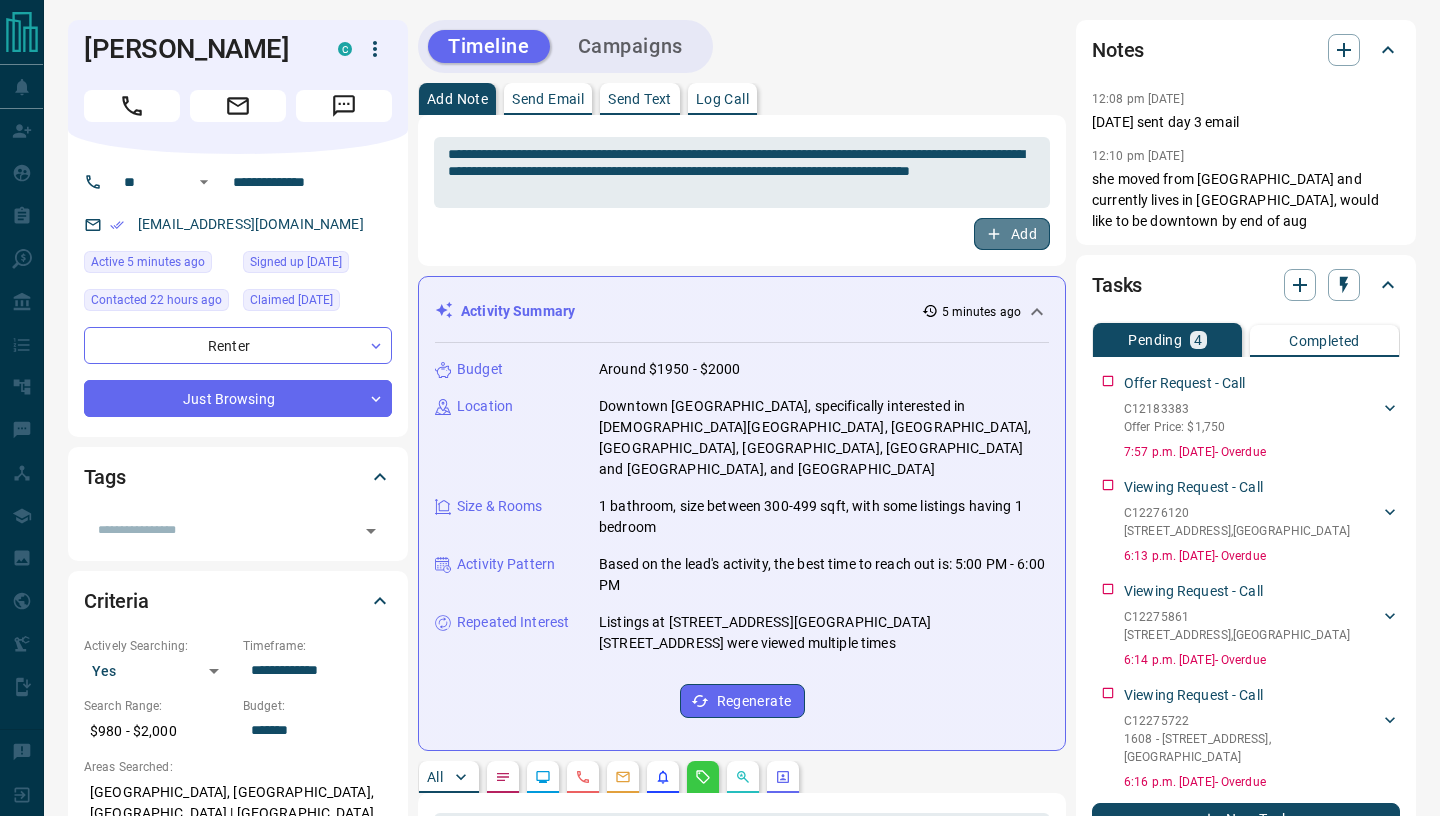 click on "Add" at bounding box center (1012, 234) 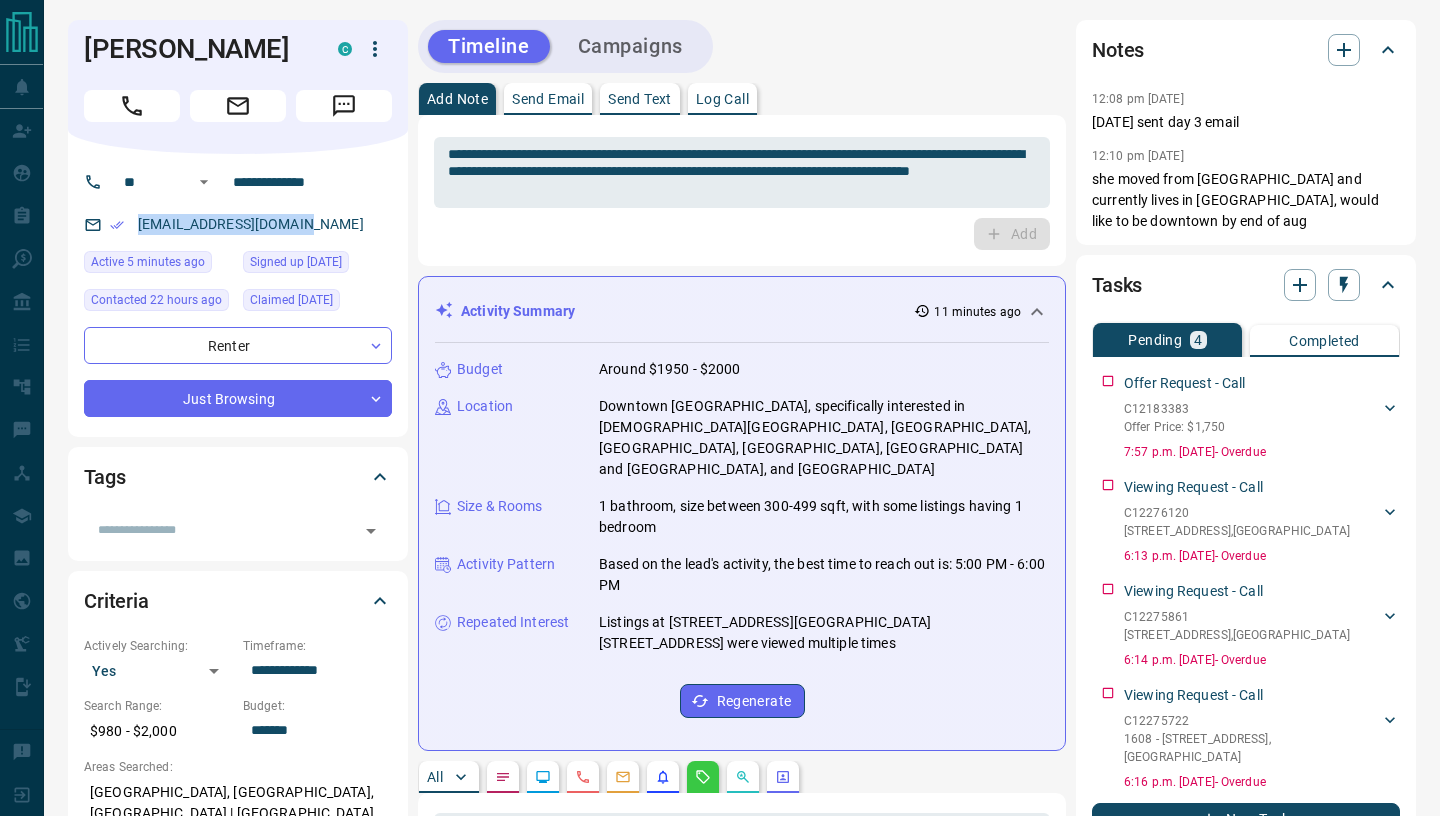 drag, startPoint x: 136, startPoint y: 223, endPoint x: 316, endPoint y: 235, distance: 180.39955 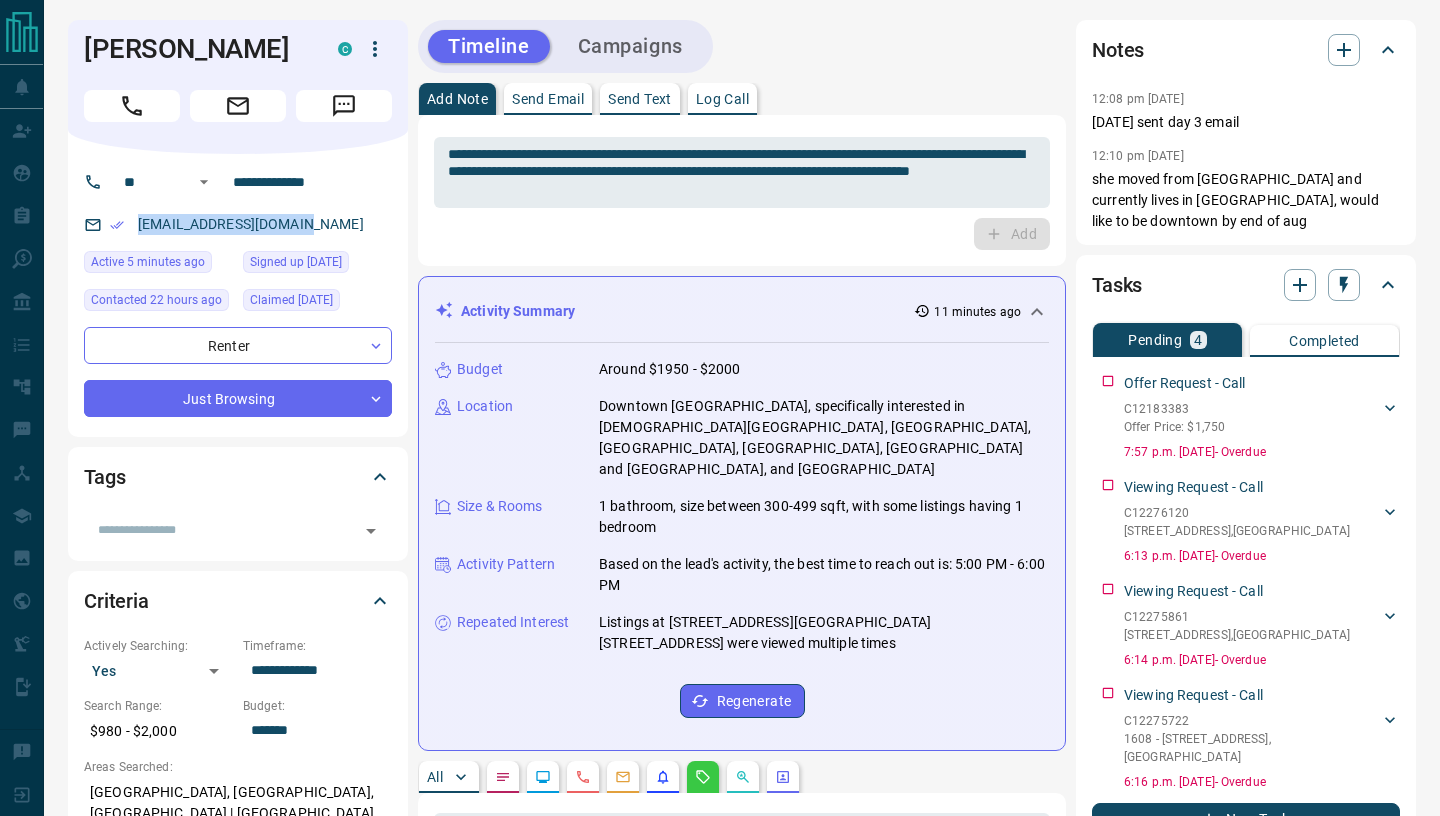 click on "[EMAIL_ADDRESS][DOMAIN_NAME]" at bounding box center [238, 224] 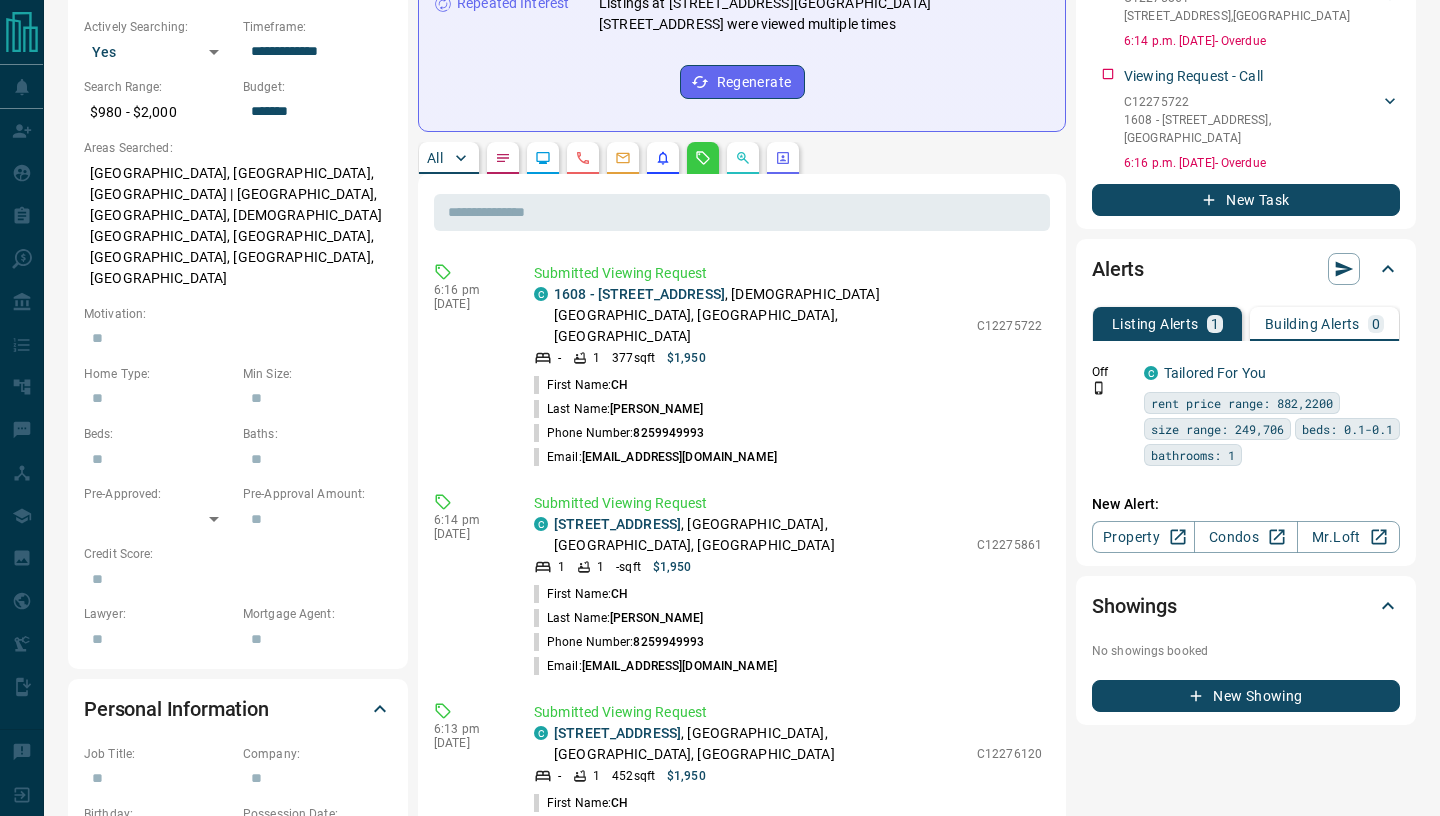 scroll, scrollTop: 0, scrollLeft: 0, axis: both 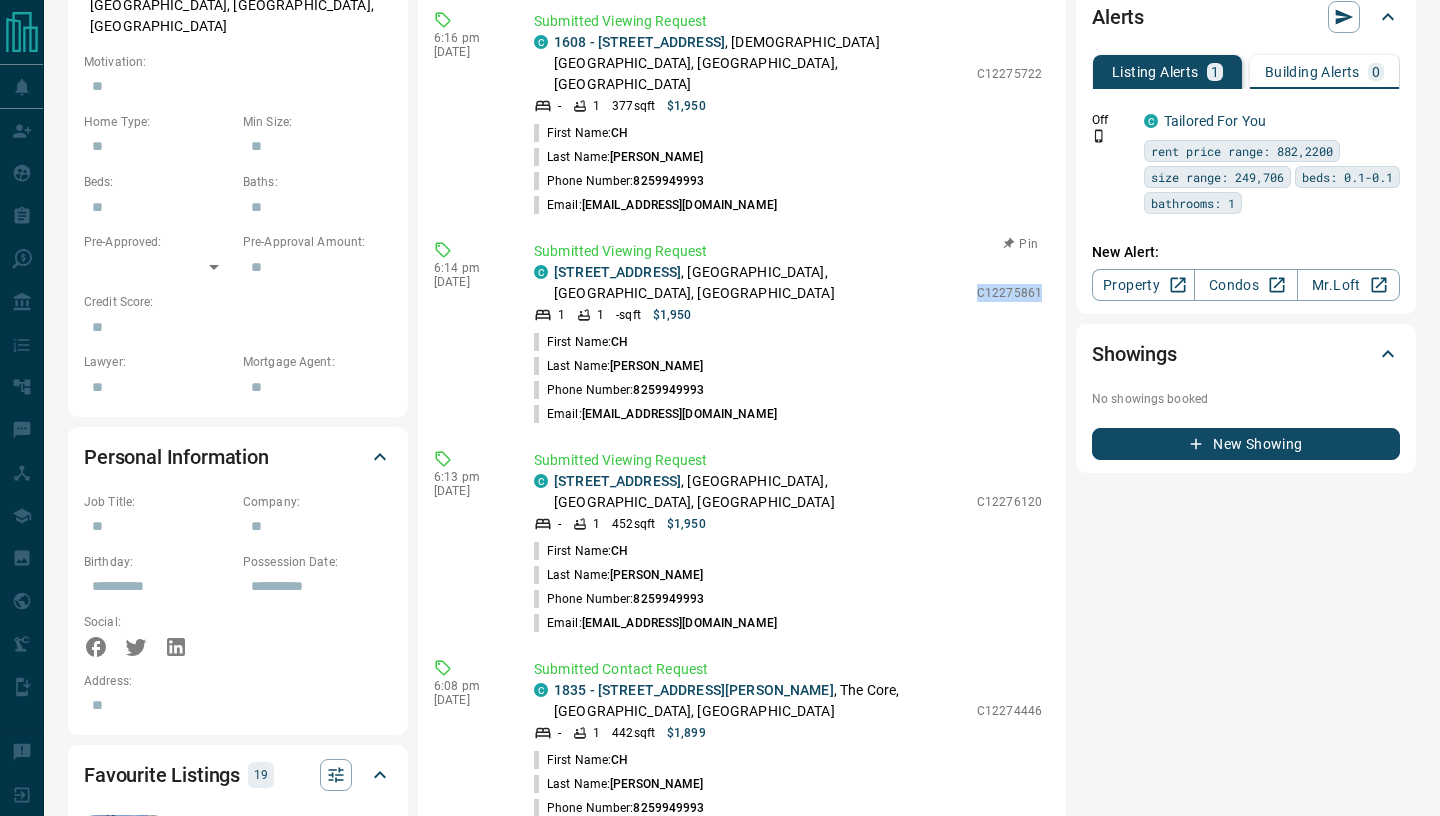 drag, startPoint x: 978, startPoint y: 195, endPoint x: 1048, endPoint y: 203, distance: 70.45566 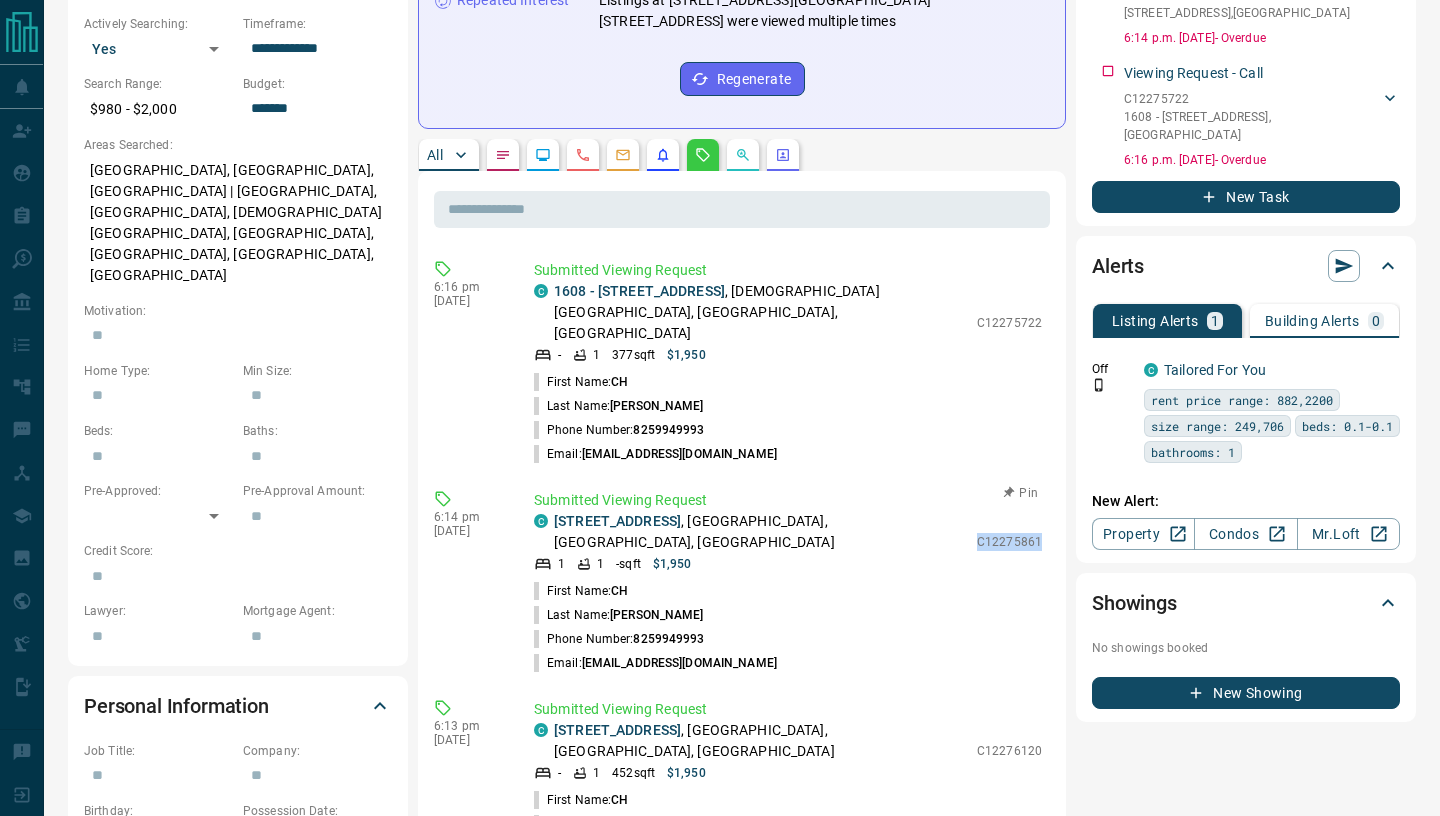 scroll, scrollTop: 621, scrollLeft: 0, axis: vertical 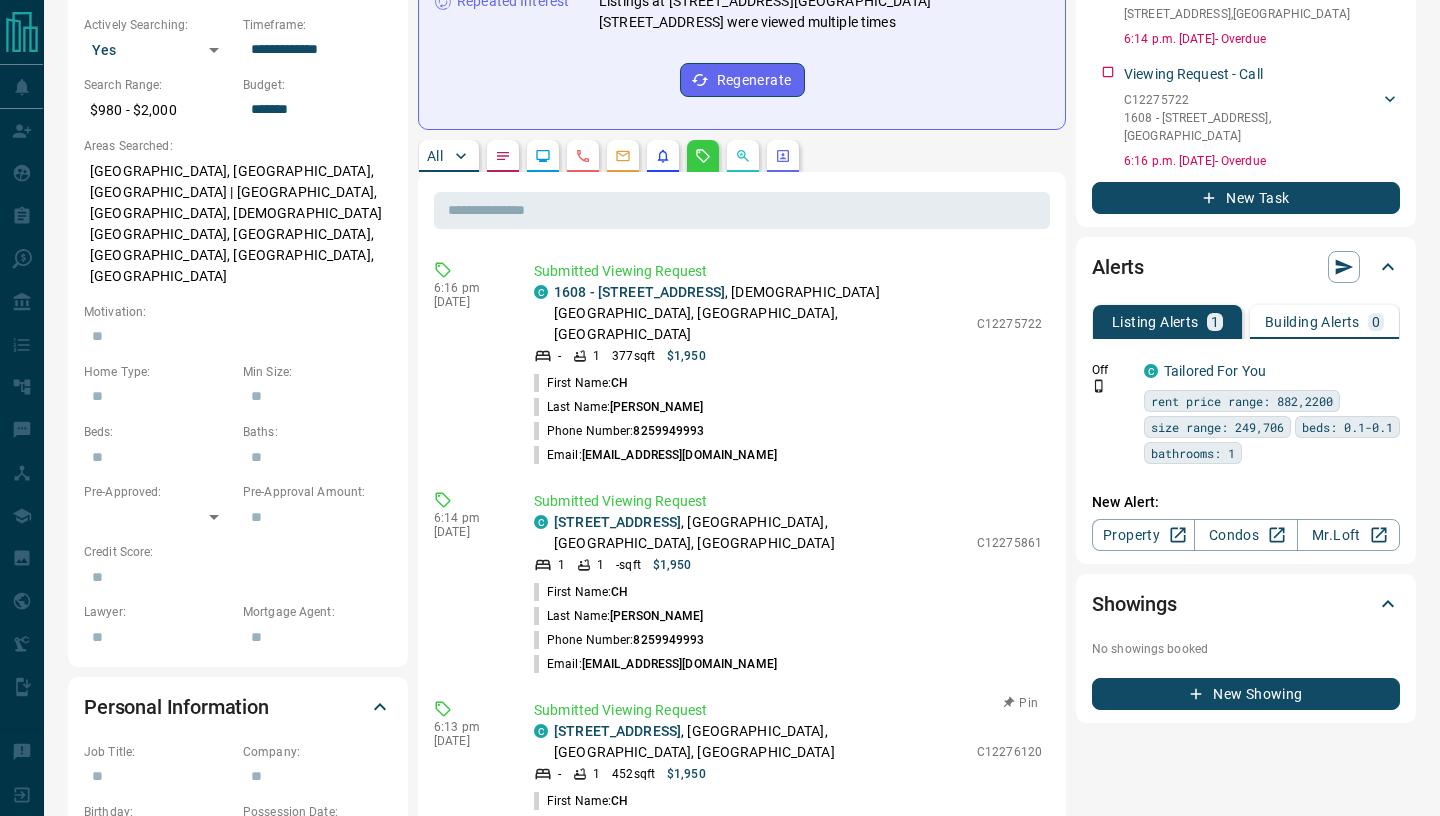click on "C [STREET_ADDRESS] - 1 452  sqft $1,950 C12276120" at bounding box center [788, 752] 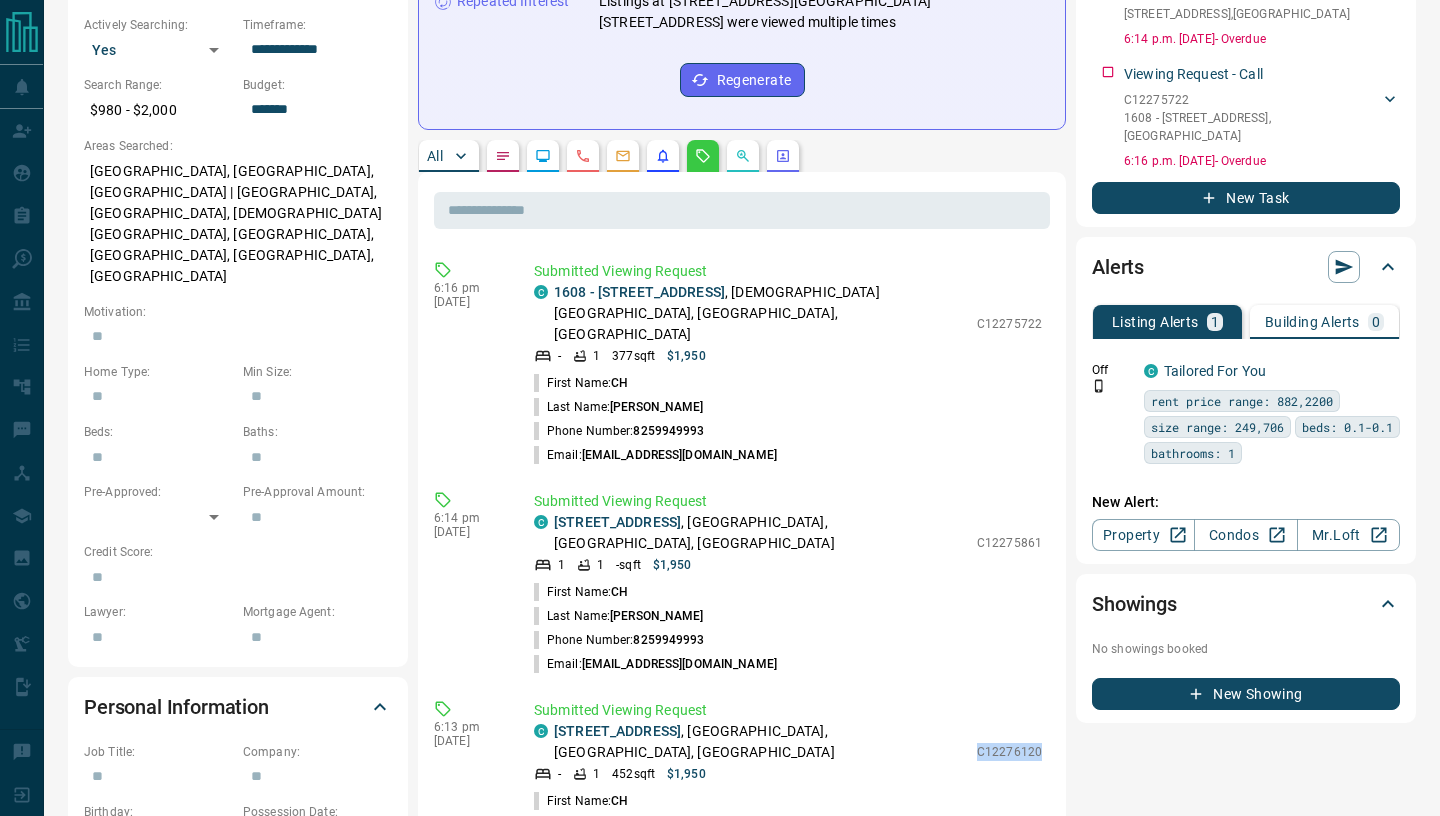 drag, startPoint x: 979, startPoint y: 631, endPoint x: 1067, endPoint y: 633, distance: 88.02273 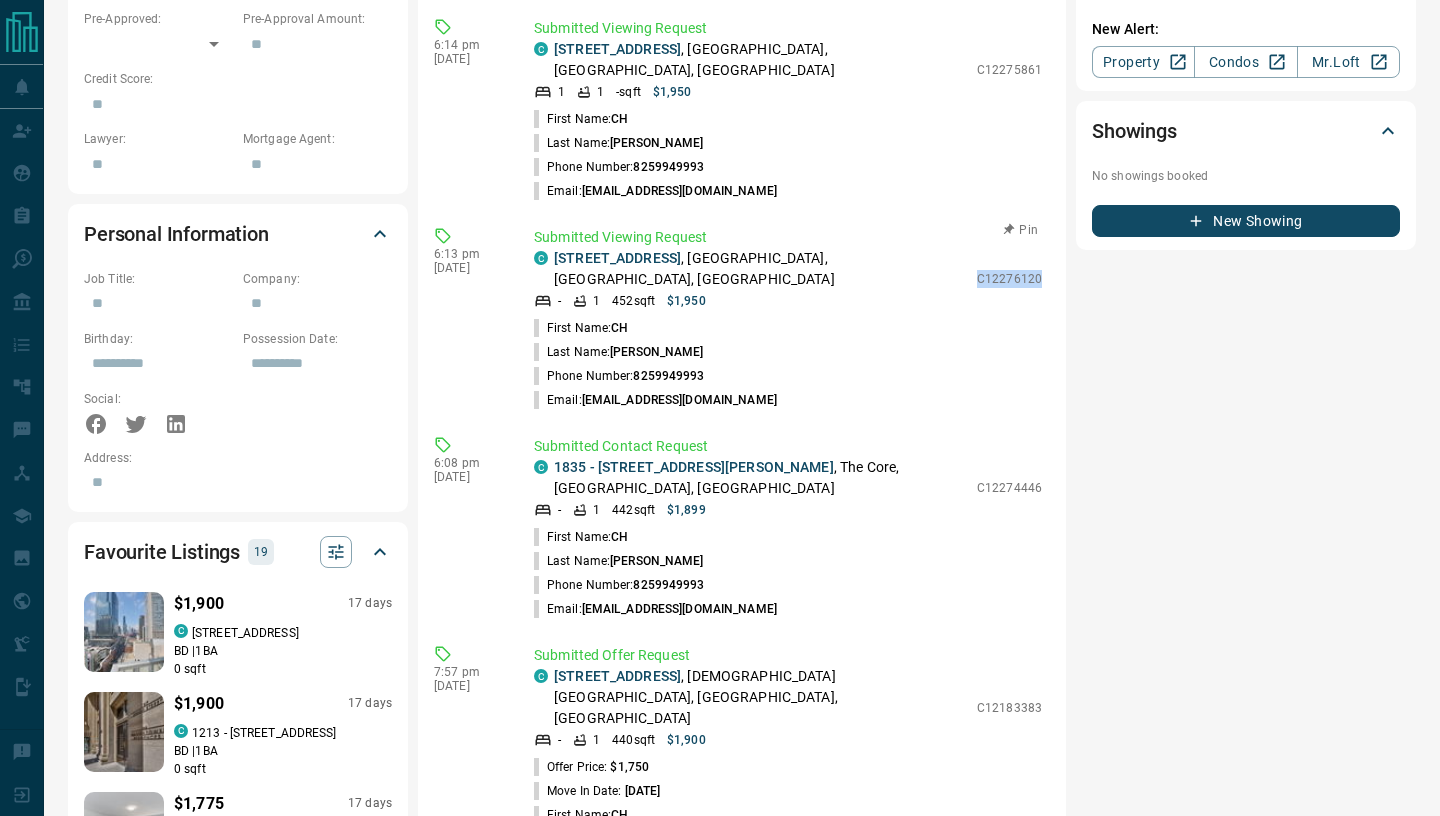 scroll, scrollTop: 1103, scrollLeft: 0, axis: vertical 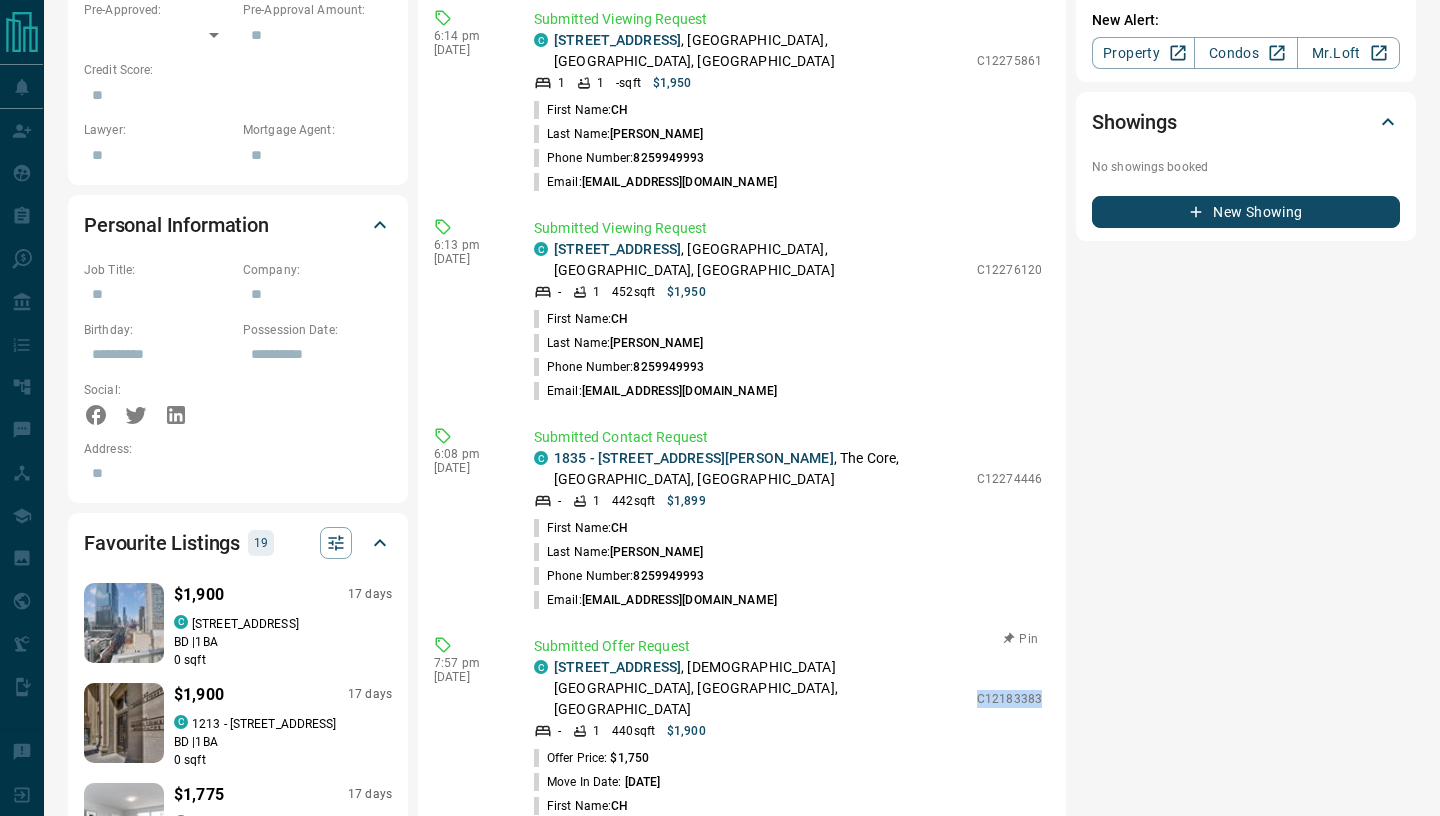 drag, startPoint x: 978, startPoint y: 534, endPoint x: 1047, endPoint y: 538, distance: 69.115845 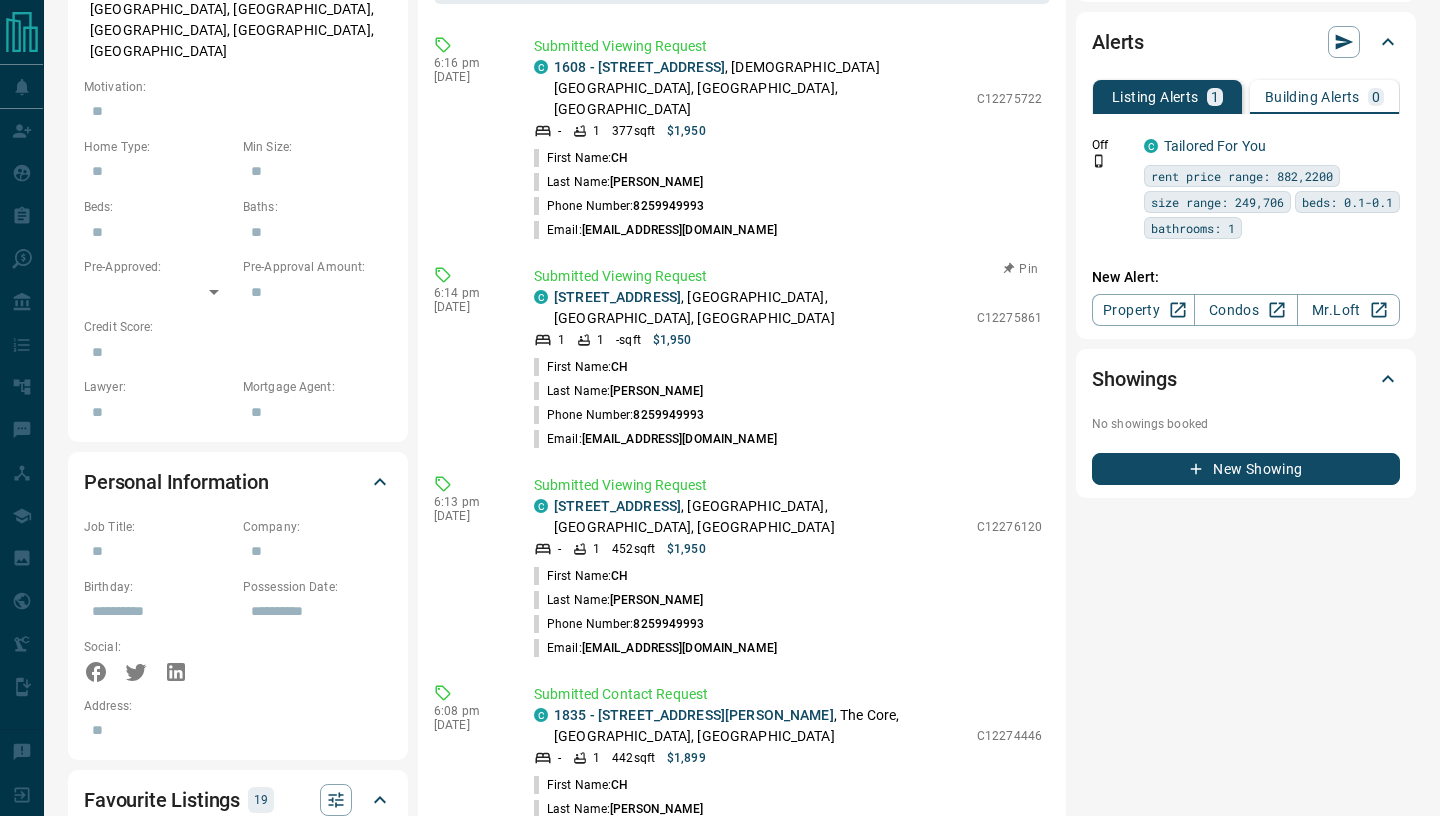 scroll, scrollTop: 726, scrollLeft: 0, axis: vertical 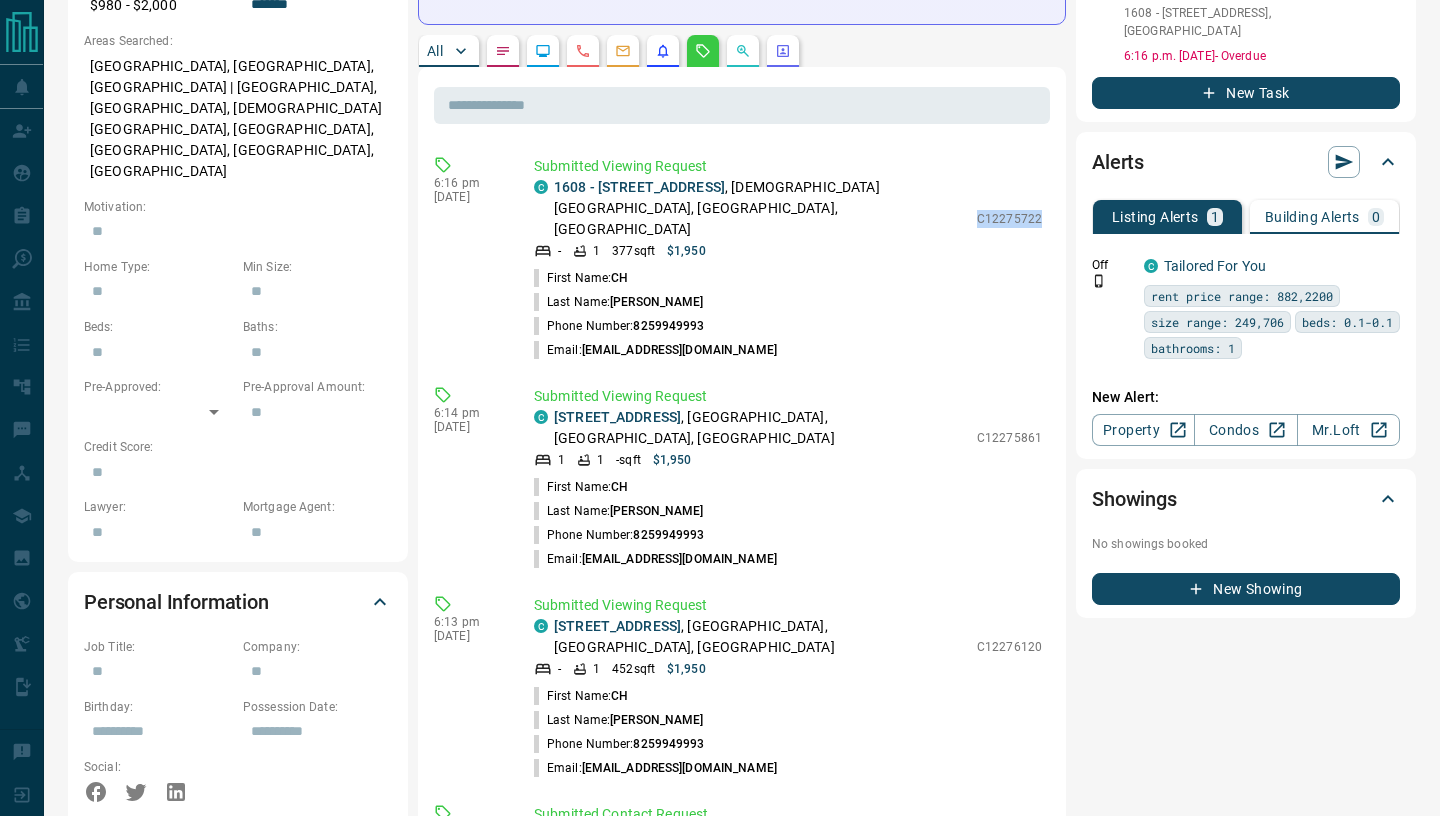 drag, startPoint x: 982, startPoint y: 157, endPoint x: 1058, endPoint y: 157, distance: 76 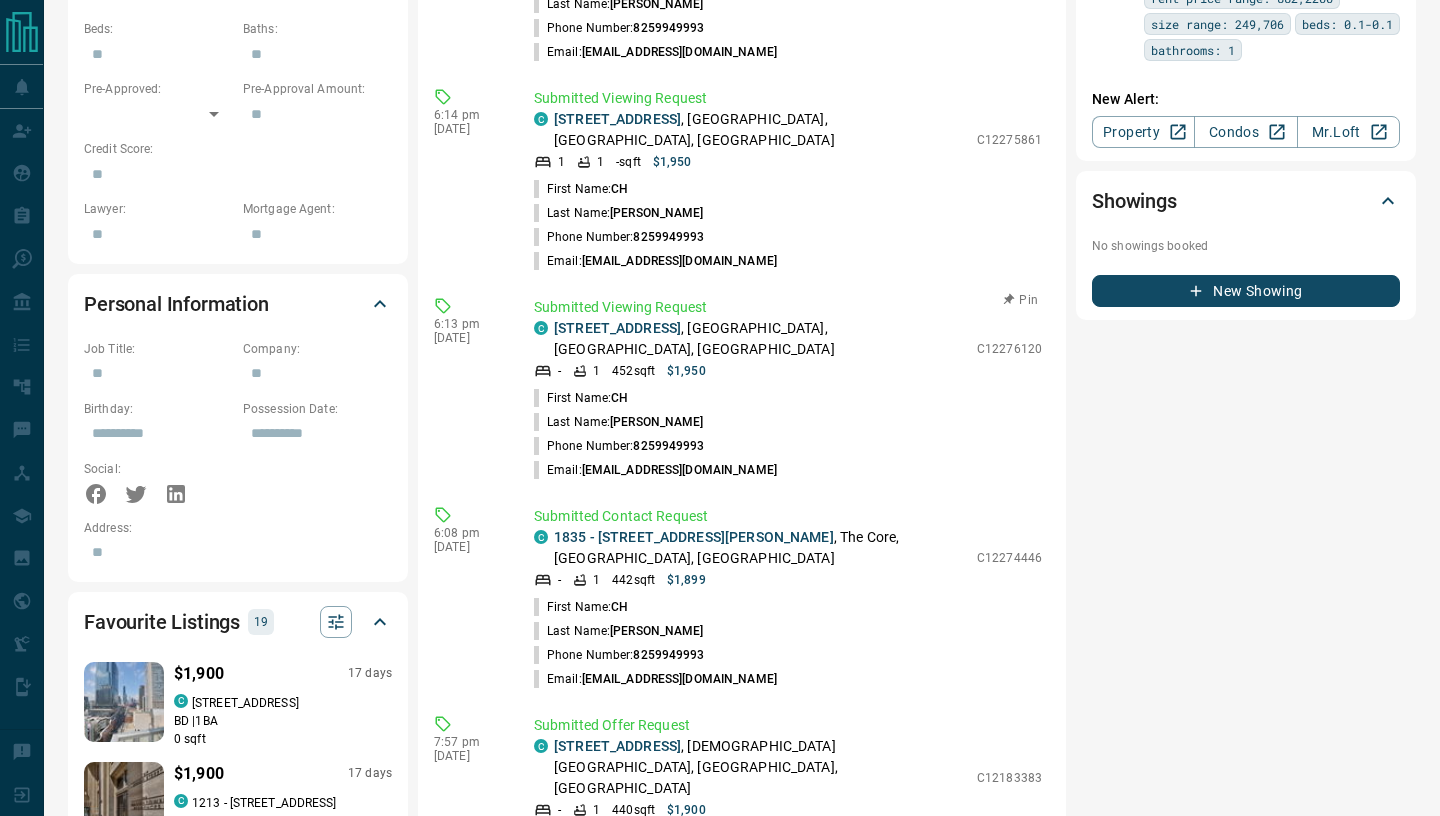 scroll, scrollTop: 1047, scrollLeft: 0, axis: vertical 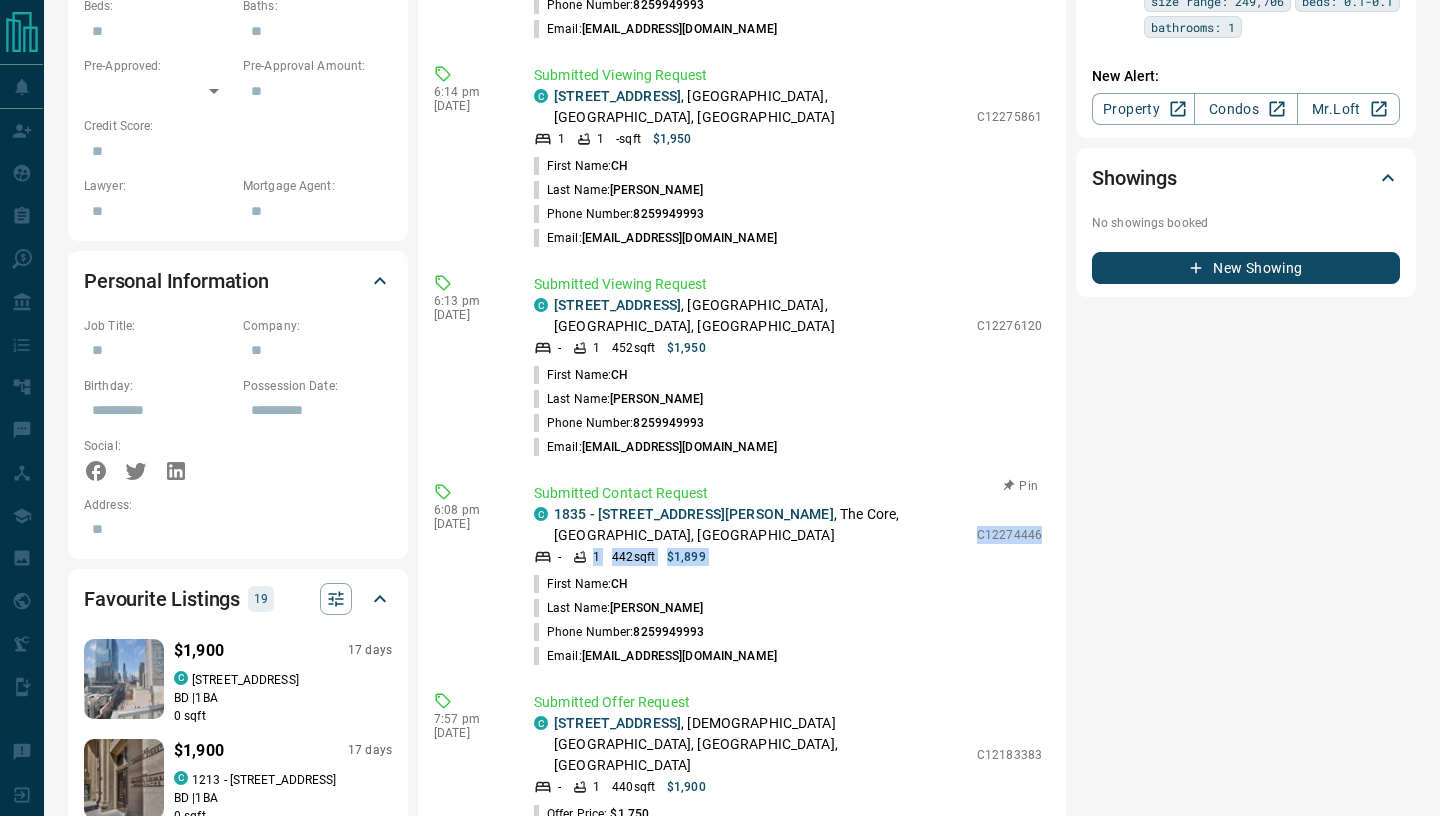 drag, startPoint x: 974, startPoint y: 392, endPoint x: 1045, endPoint y: 396, distance: 71.11259 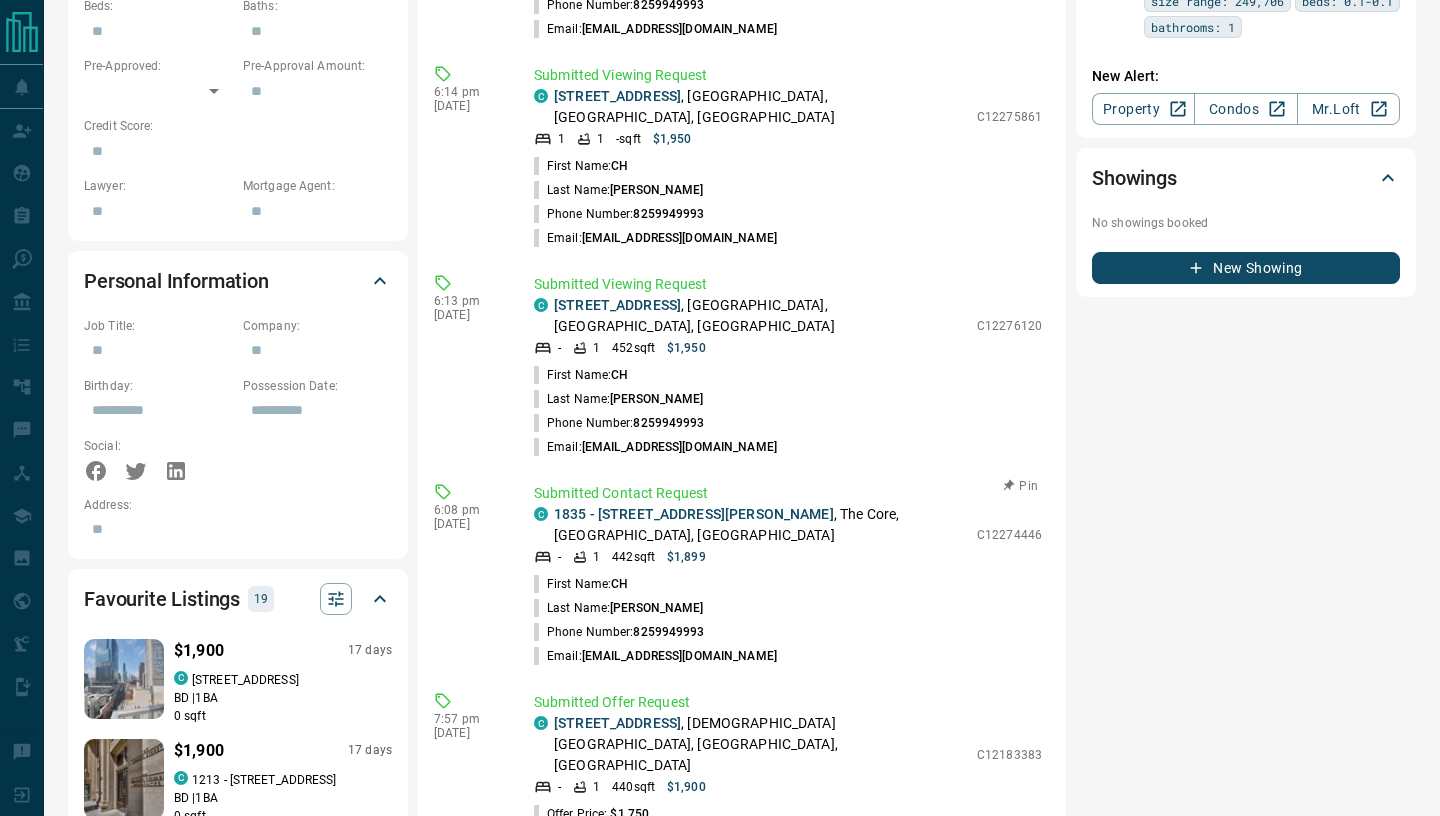 click on "Phone Number:  [PHONE_NUMBER]" at bounding box center (788, 632) 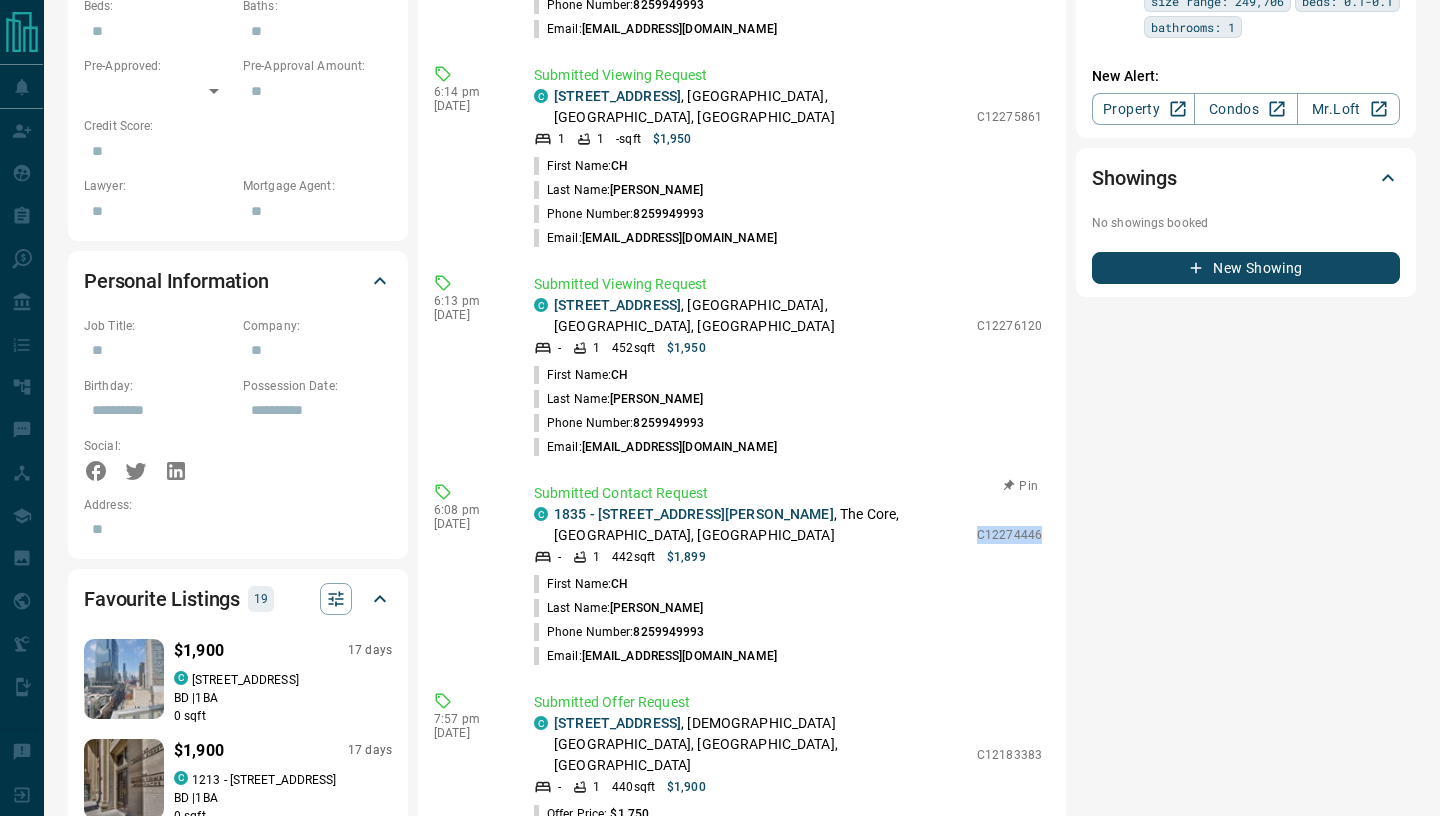 drag, startPoint x: 982, startPoint y: 399, endPoint x: 1046, endPoint y: 397, distance: 64.03124 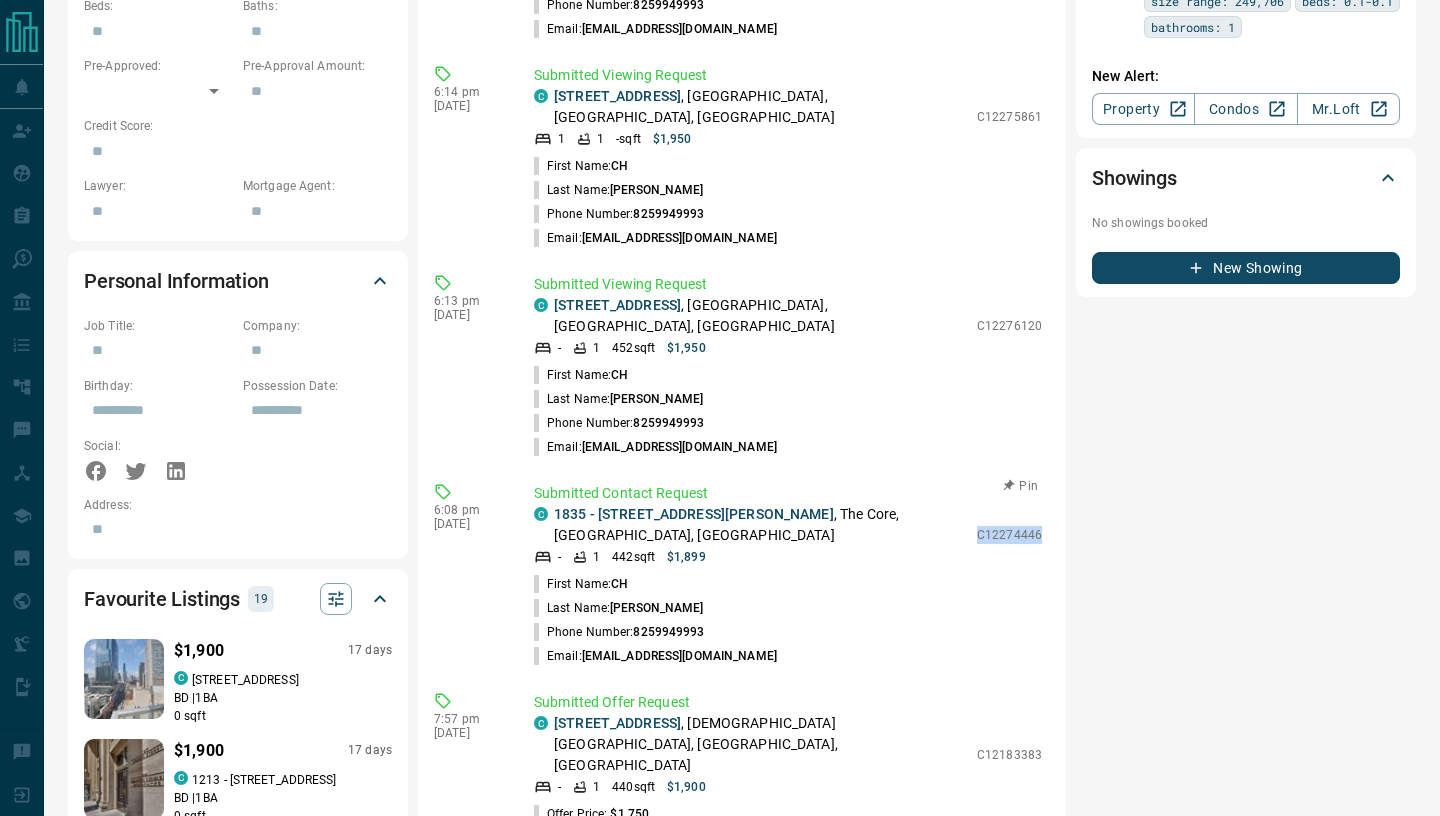 click on "Submitted Contact Request C 1835 - [STREET_ADDRESS][PERSON_NAME] - 1 442  sqft $1,899 C12274446 First Name:  CH Last Name:  [PERSON_NAME] Phone Number:  [PHONE_NUMBER] Email:  [EMAIL_ADDRESS][DOMAIN_NAME]" at bounding box center [792, 575] 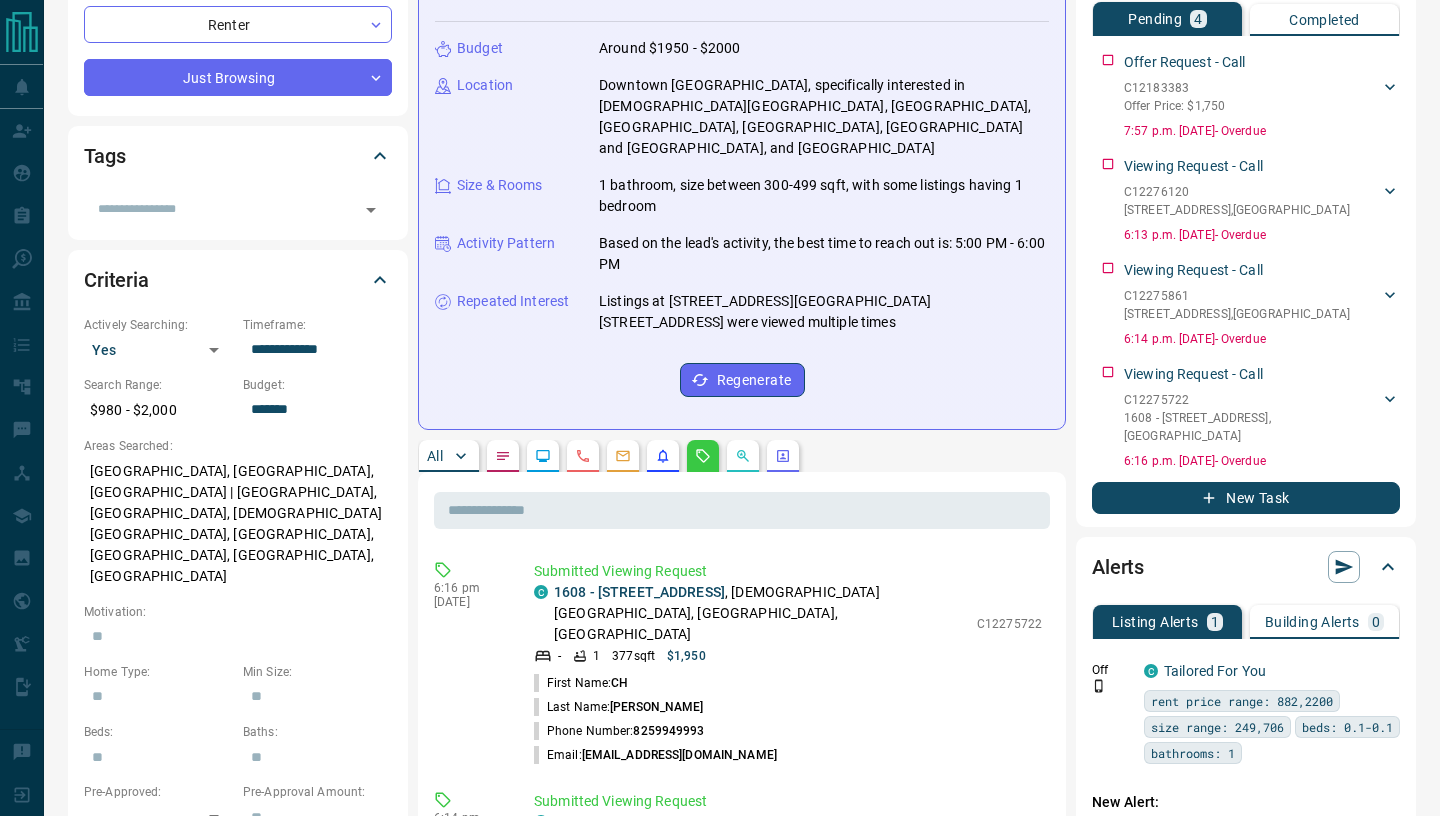 scroll, scrollTop: 0, scrollLeft: 0, axis: both 